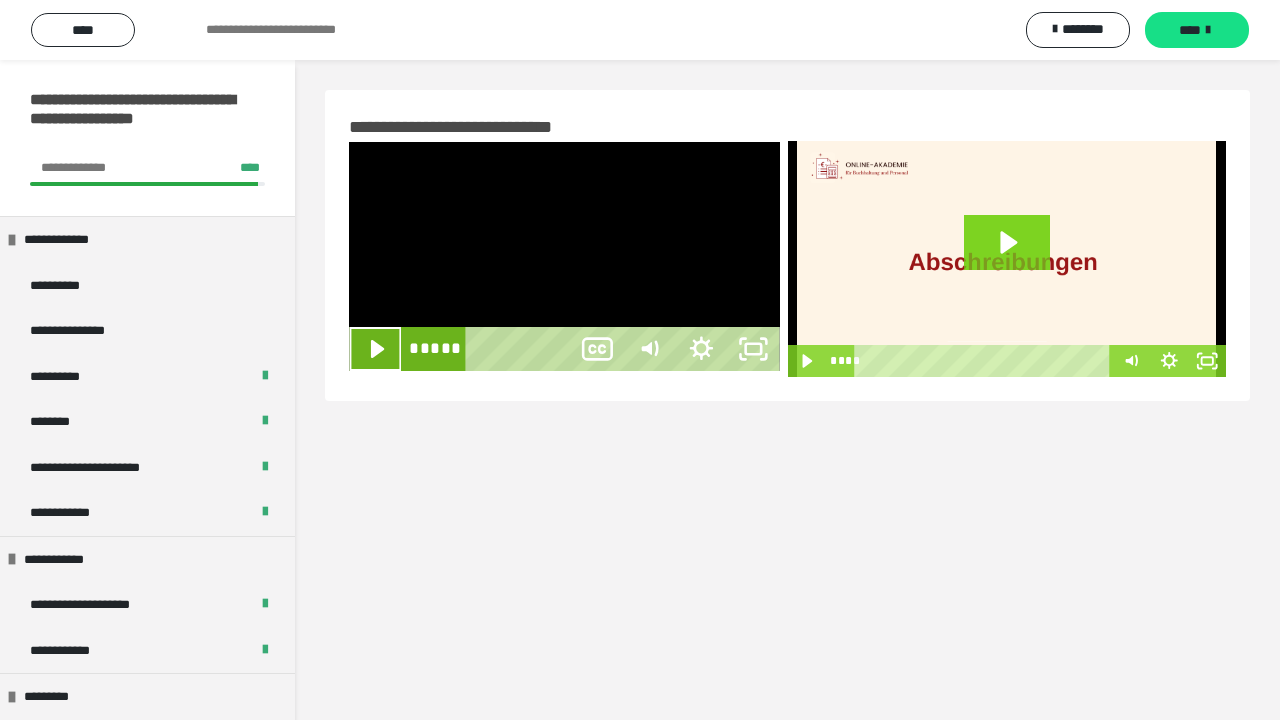 scroll, scrollTop: 0, scrollLeft: 0, axis: both 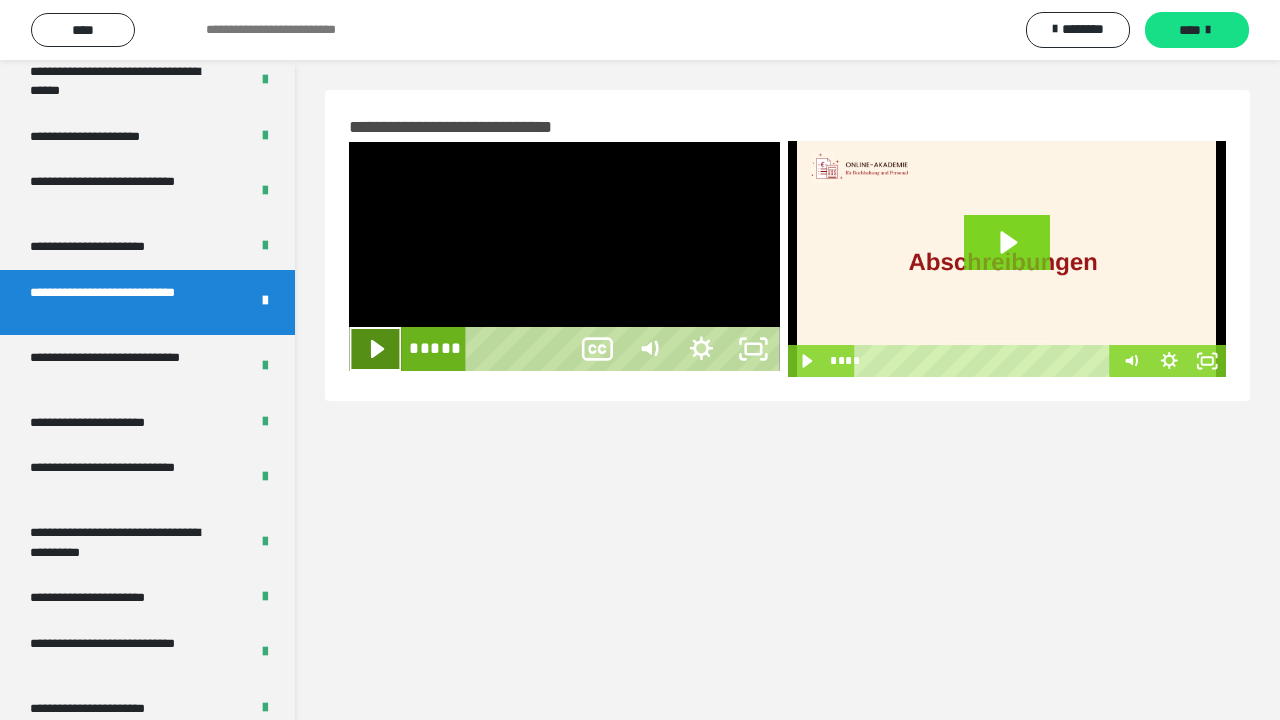 click 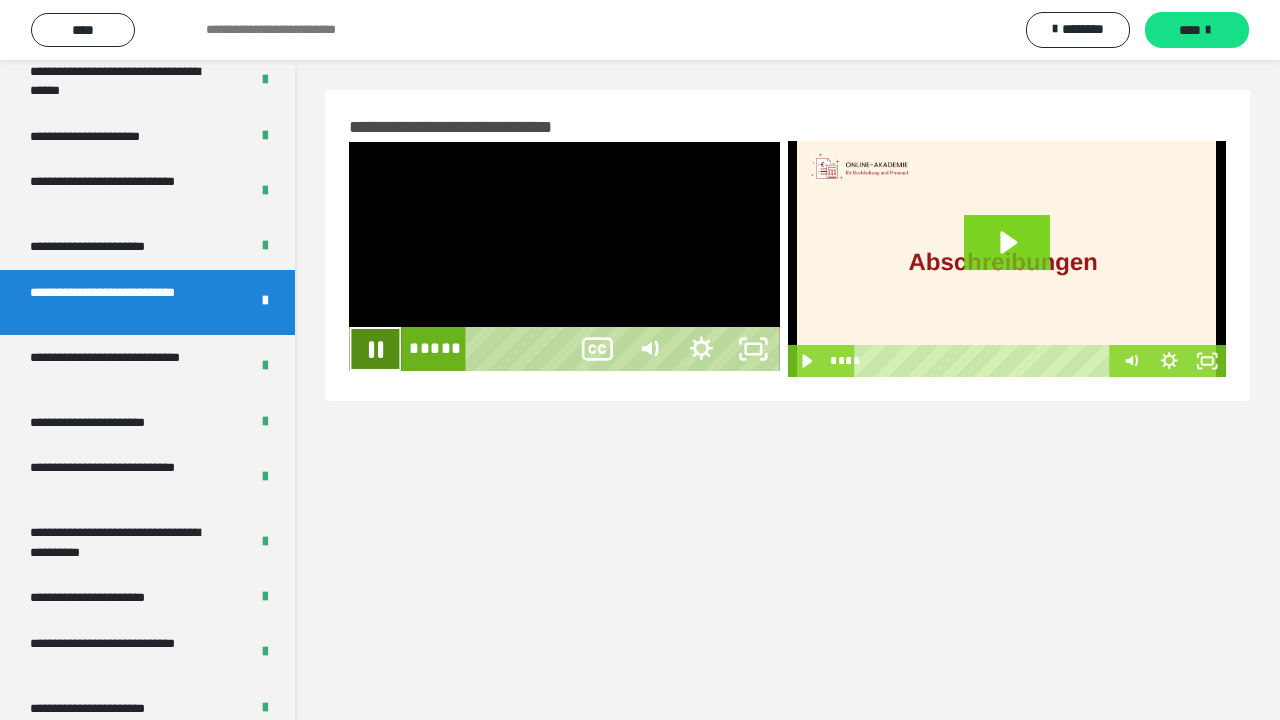 click 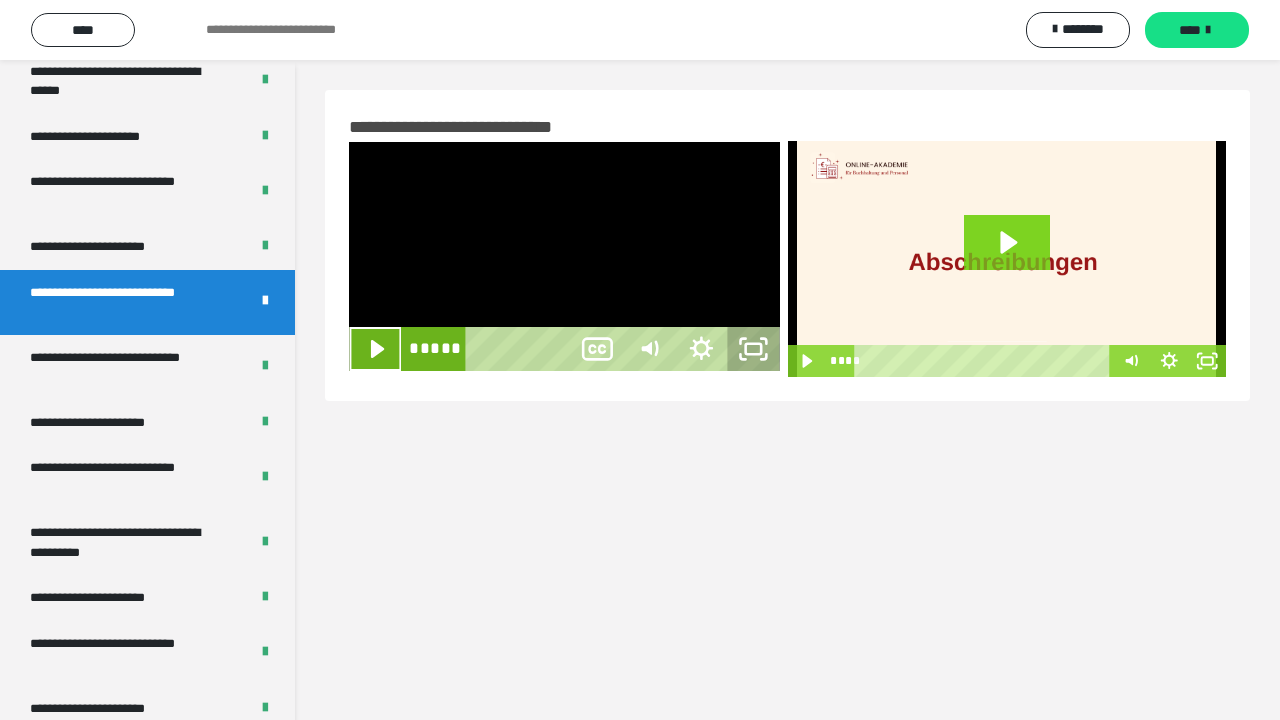 click 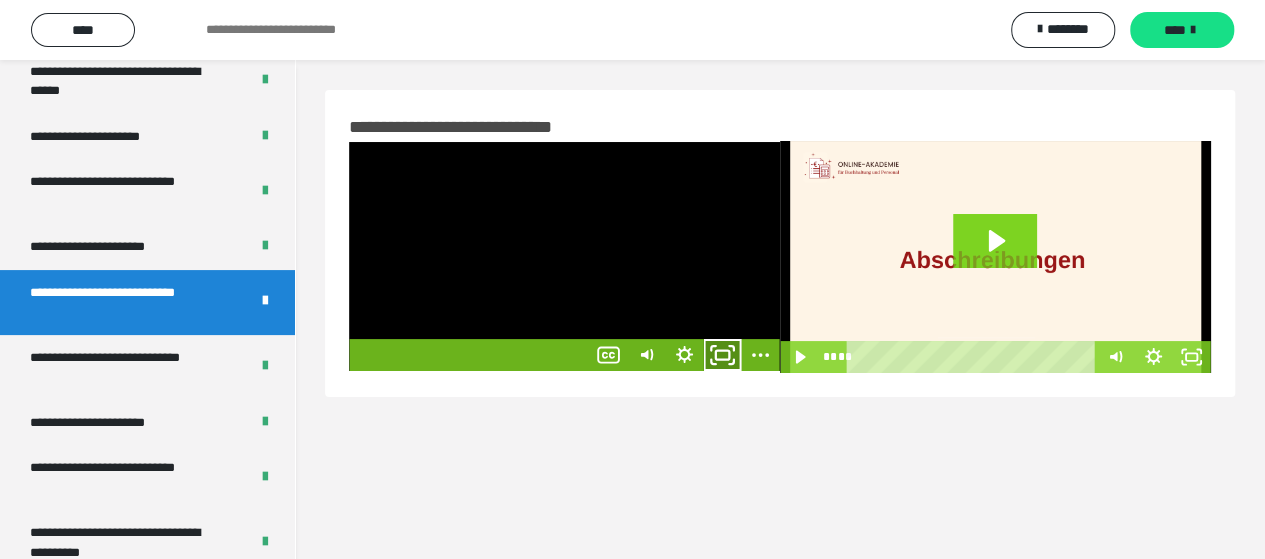 click 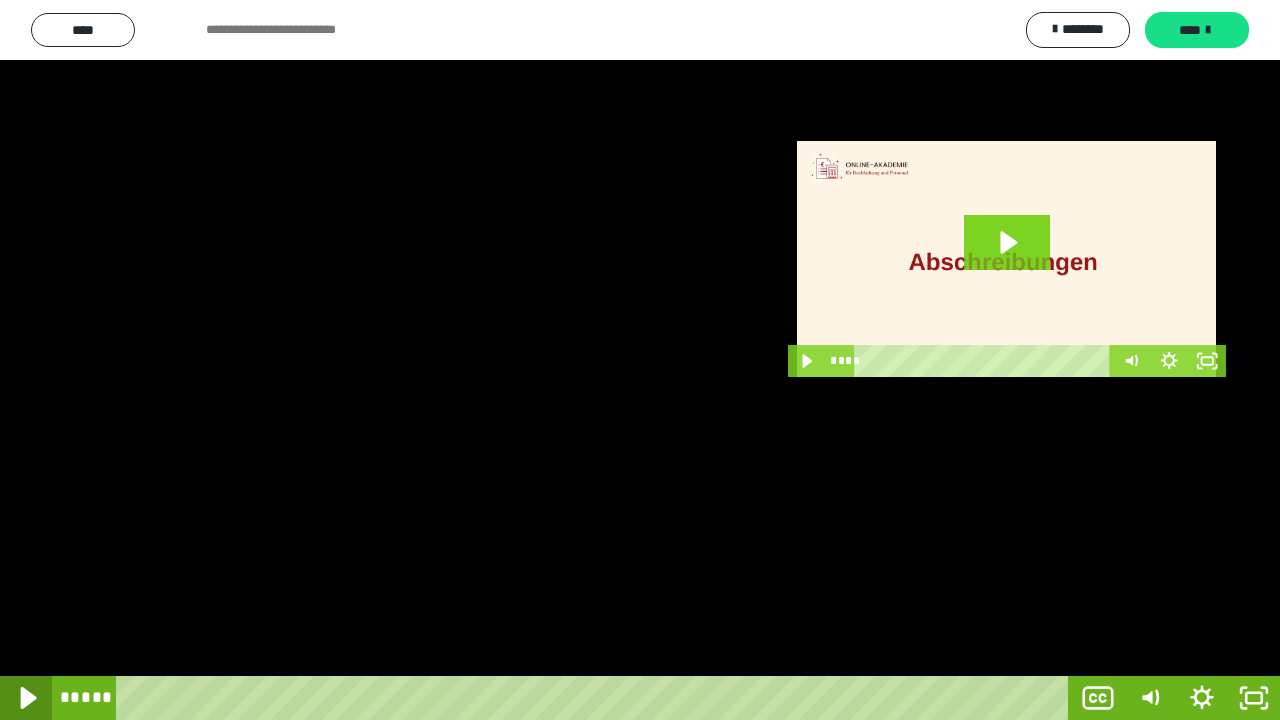 click 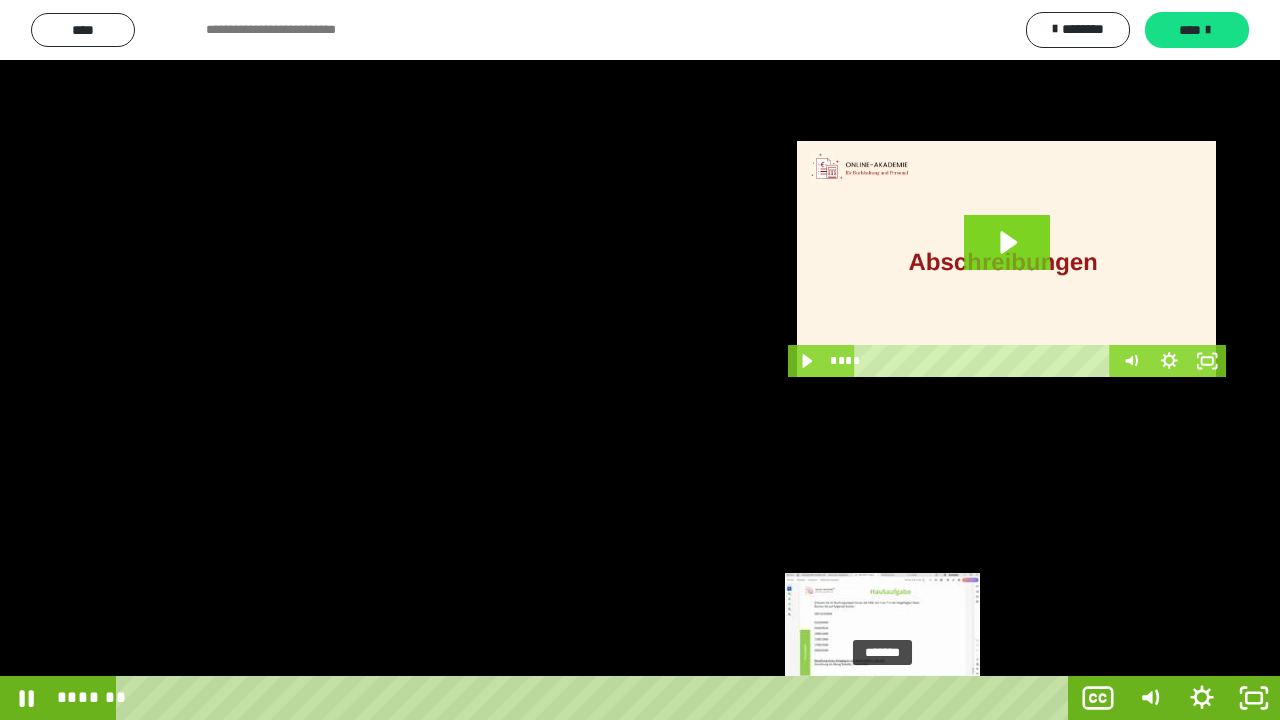 click on "*******" at bounding box center (596, 698) 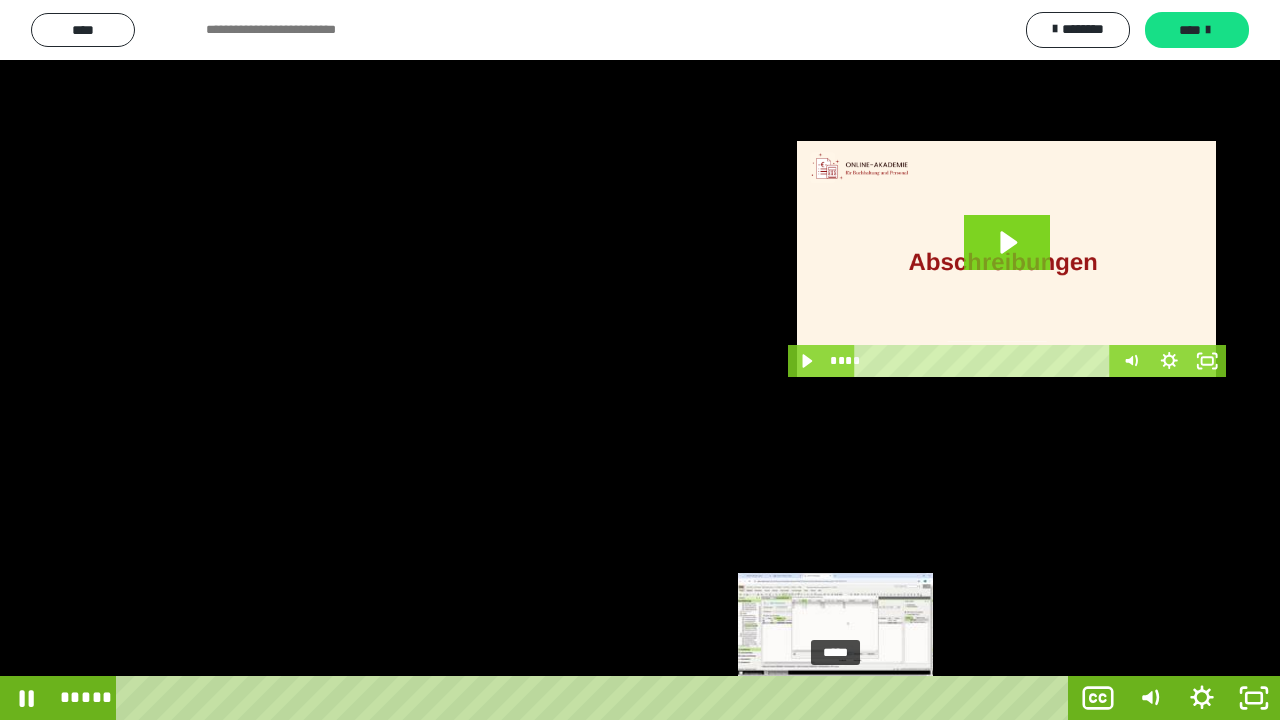 click on "*****" at bounding box center (596, 698) 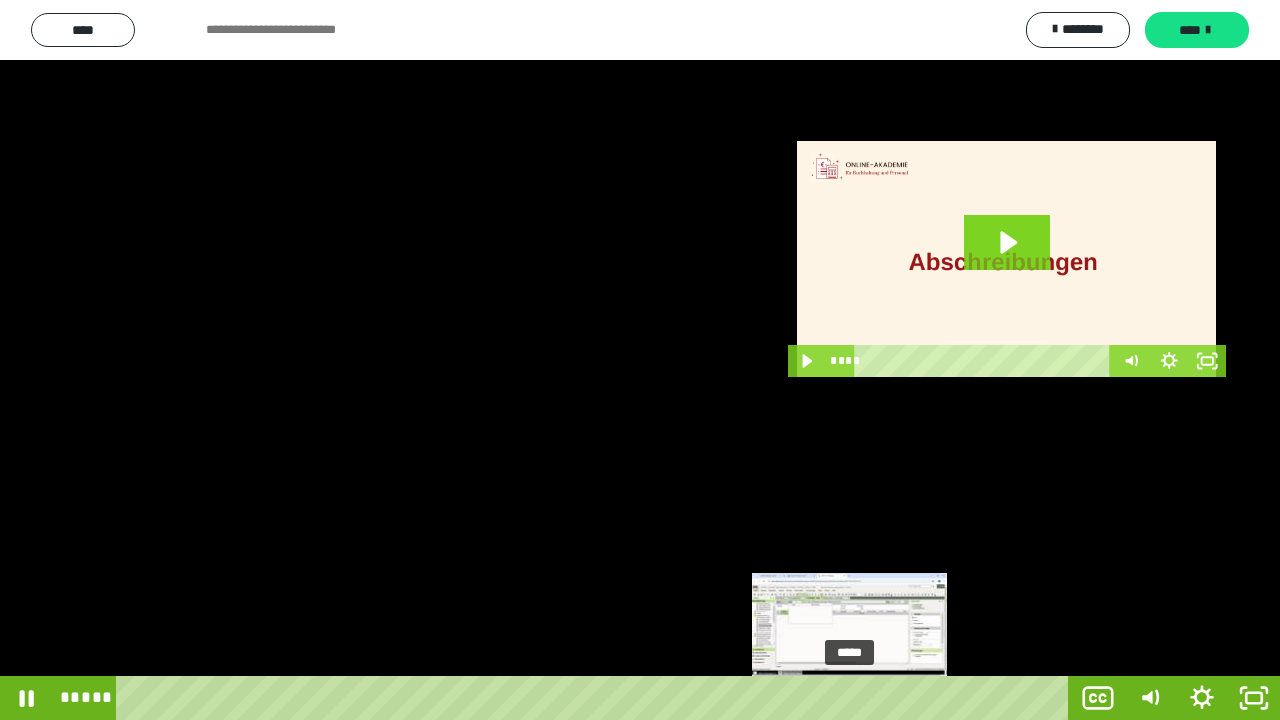 click on "*****" at bounding box center [596, 698] 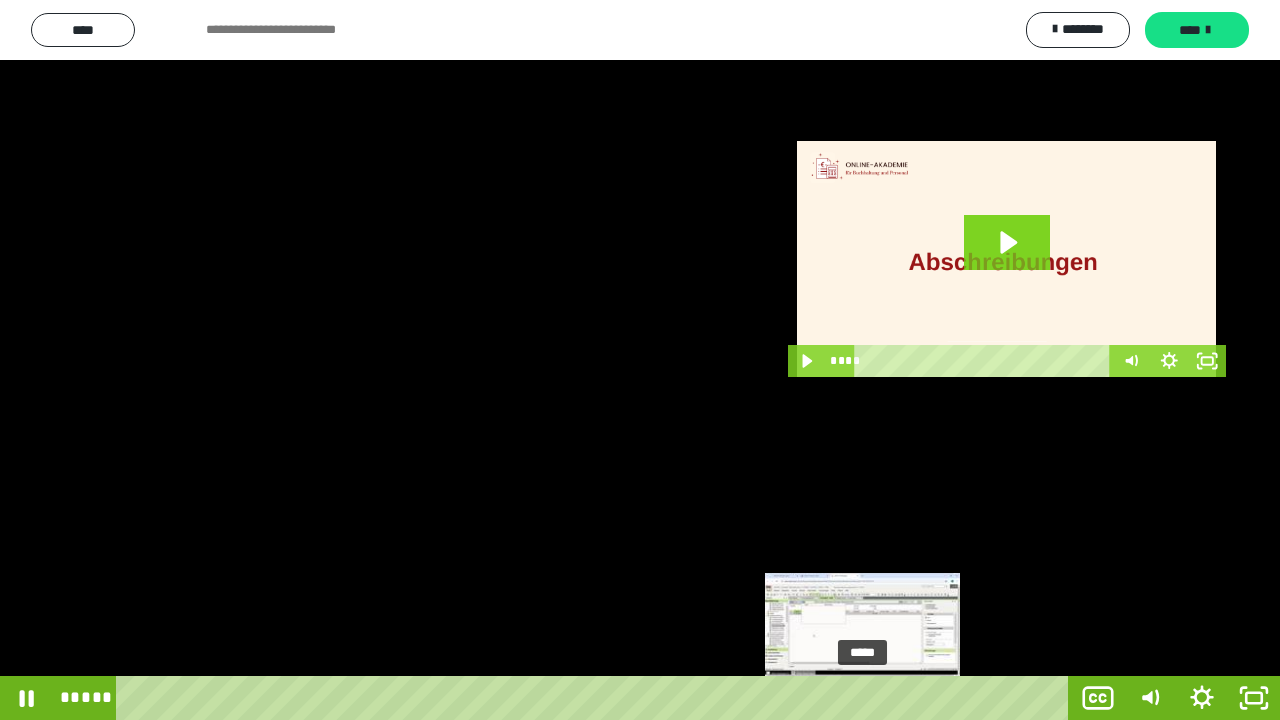 click on "*****" at bounding box center [596, 698] 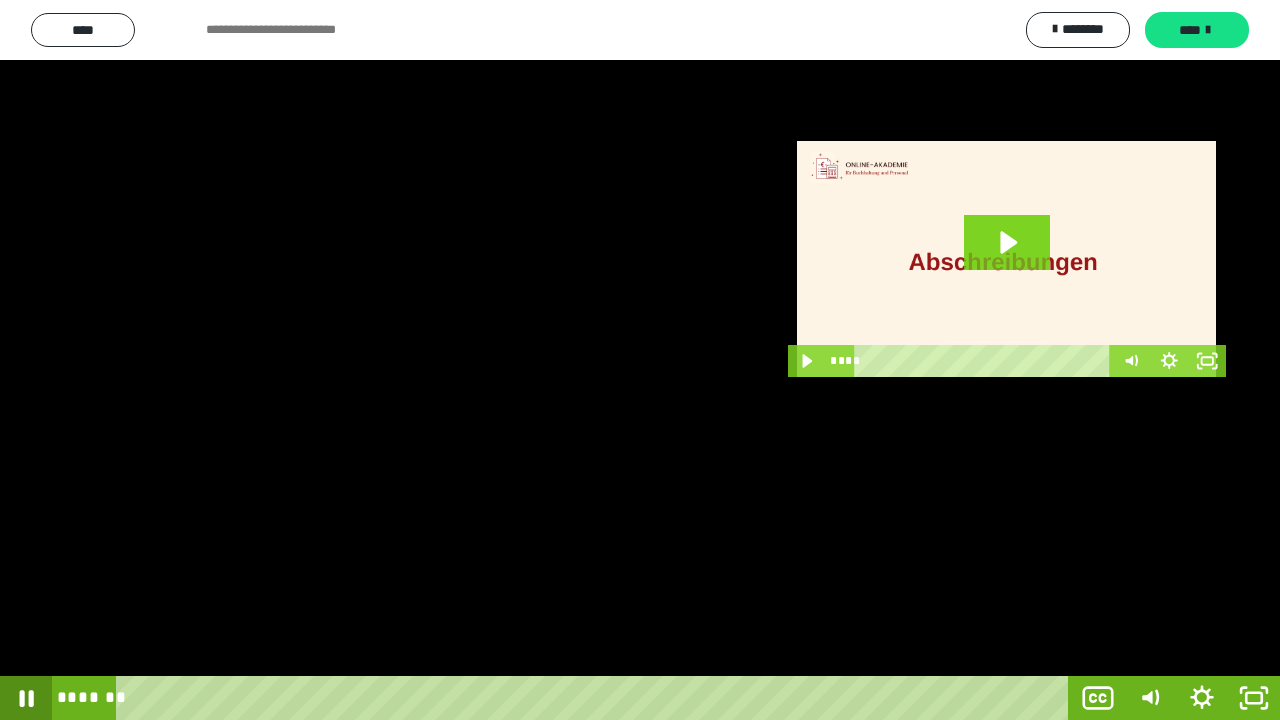 click 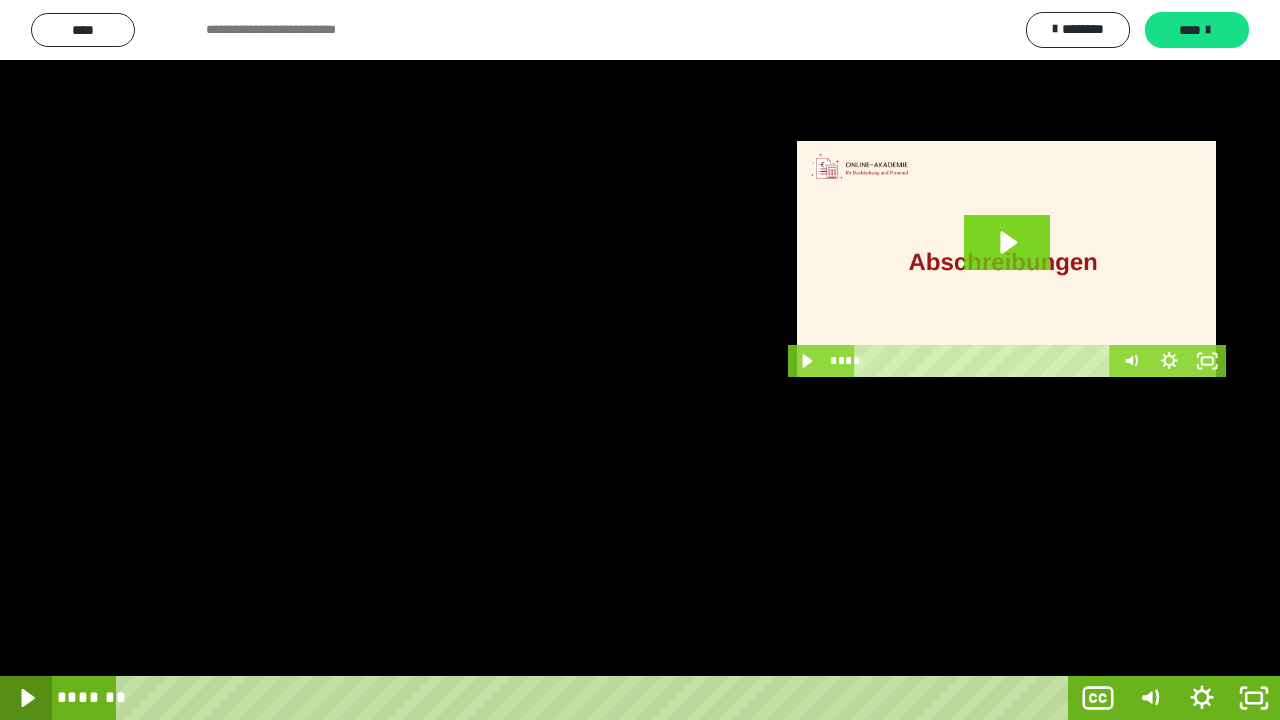 click 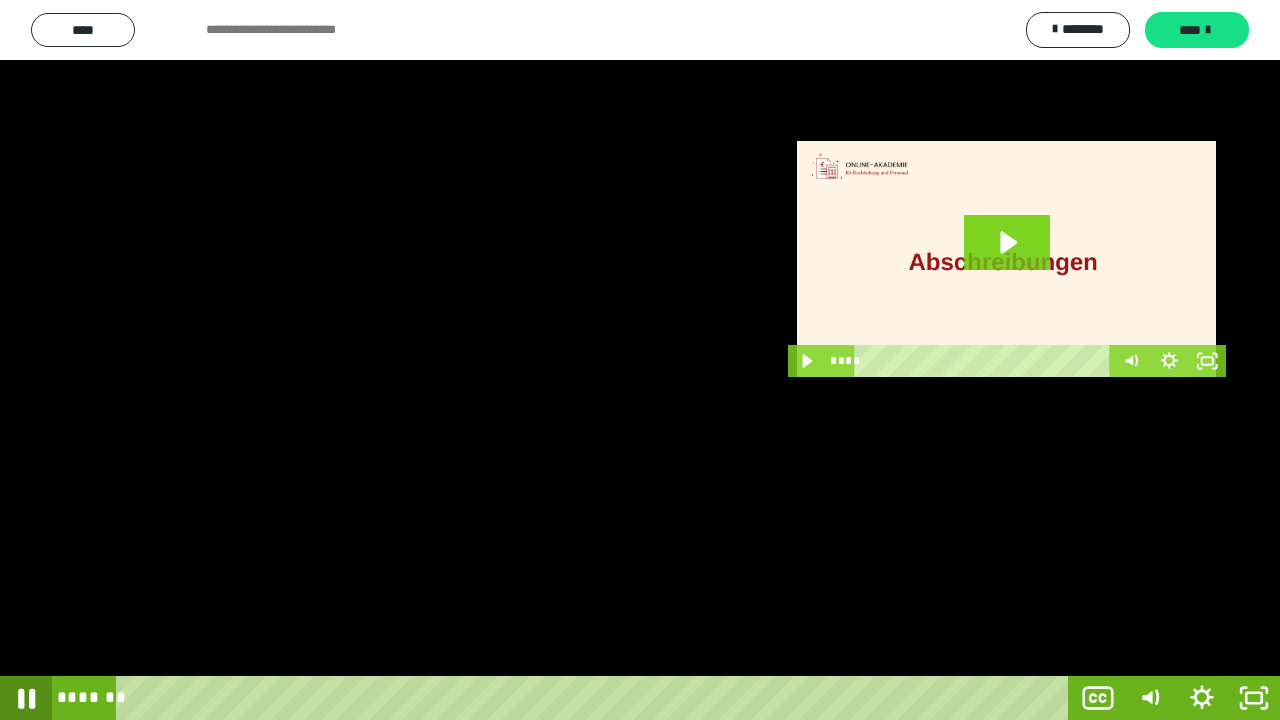 click 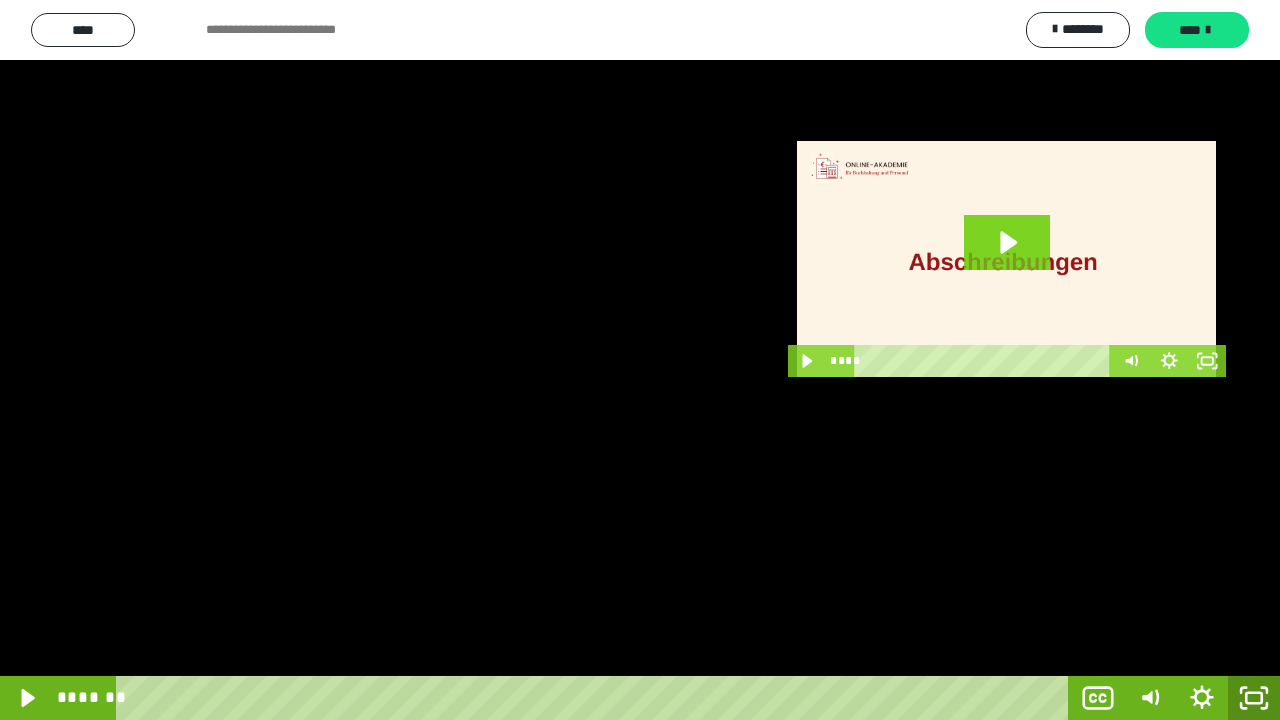 click 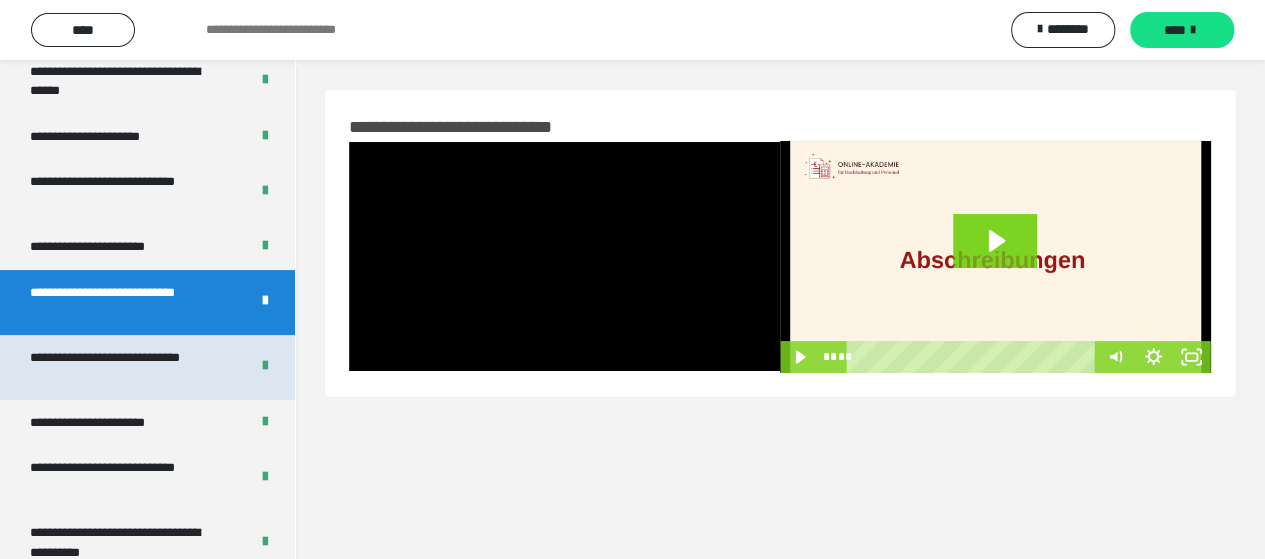 click on "**********" at bounding box center [124, 367] 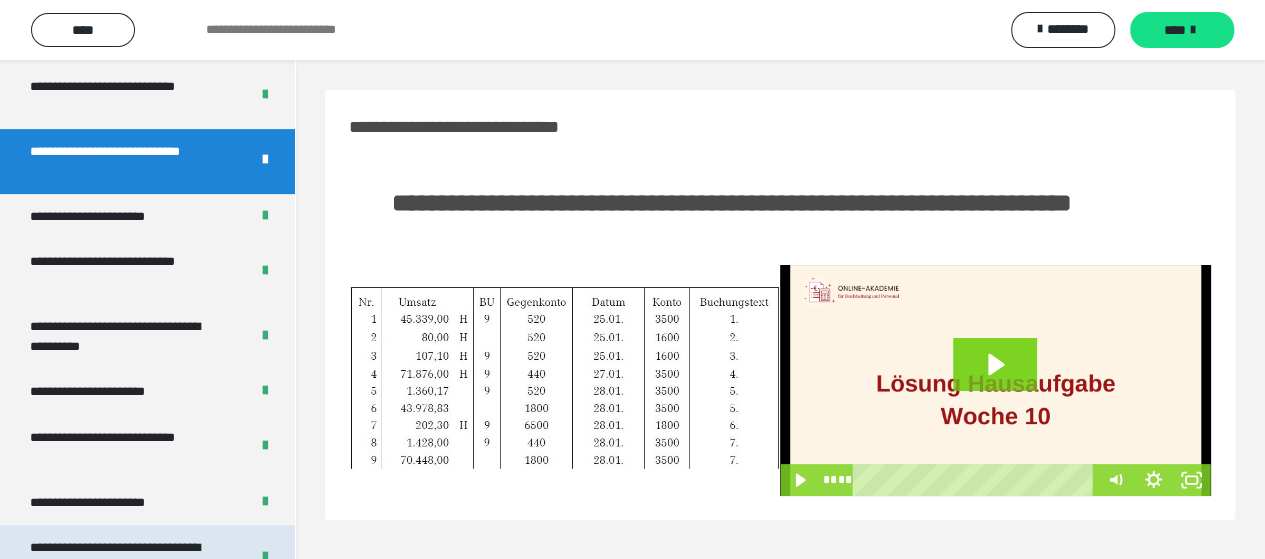 scroll, scrollTop: 4114, scrollLeft: 0, axis: vertical 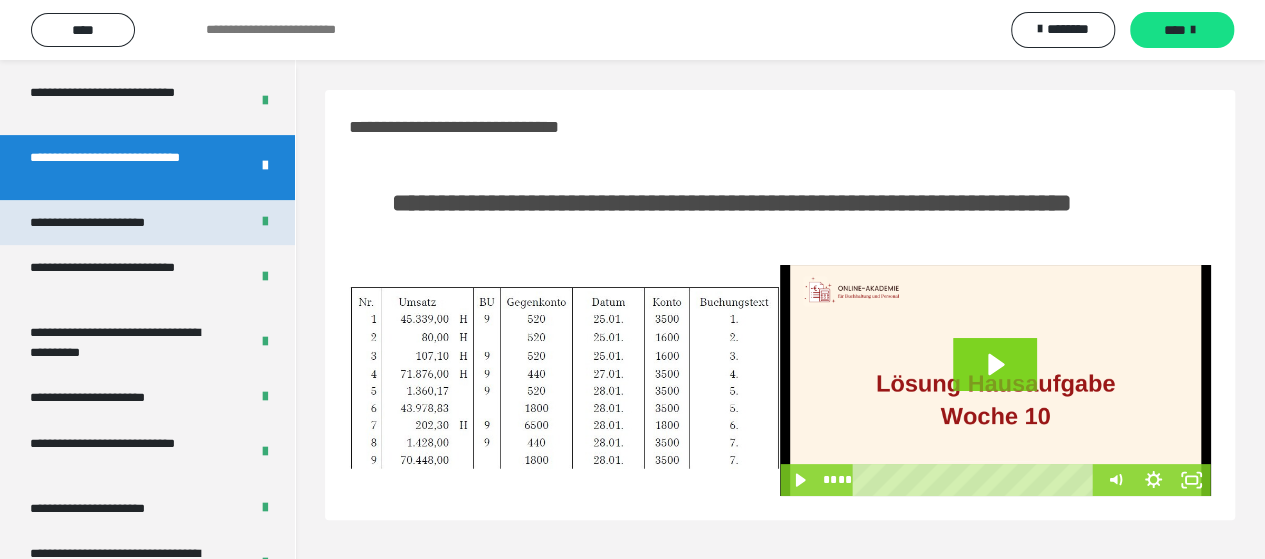 click on "**********" at bounding box center (109, 223) 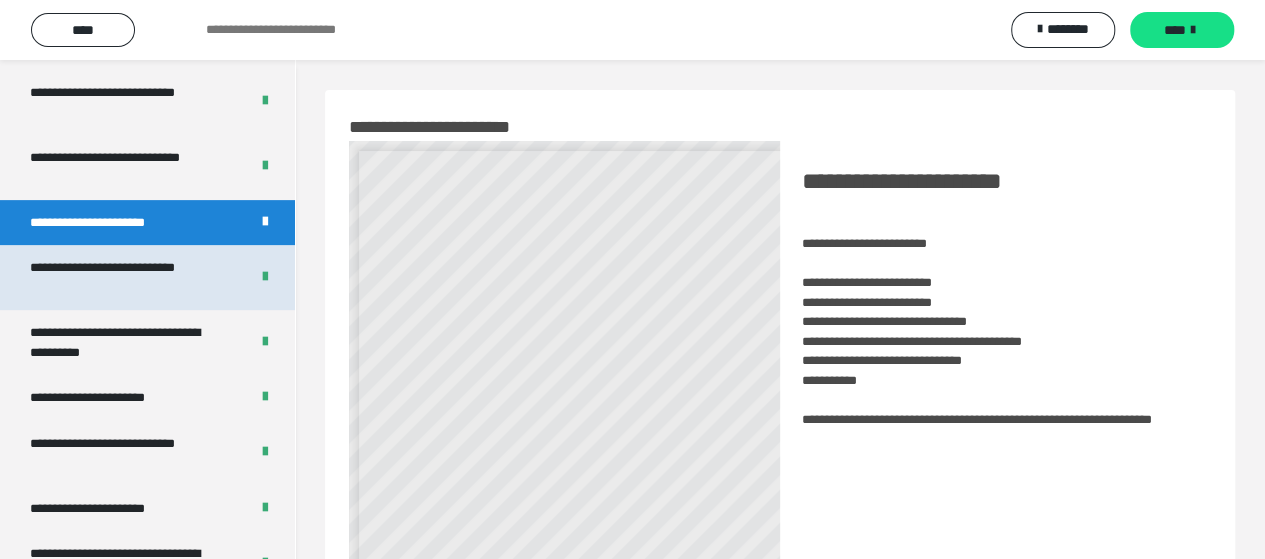 click on "**********" at bounding box center (124, 277) 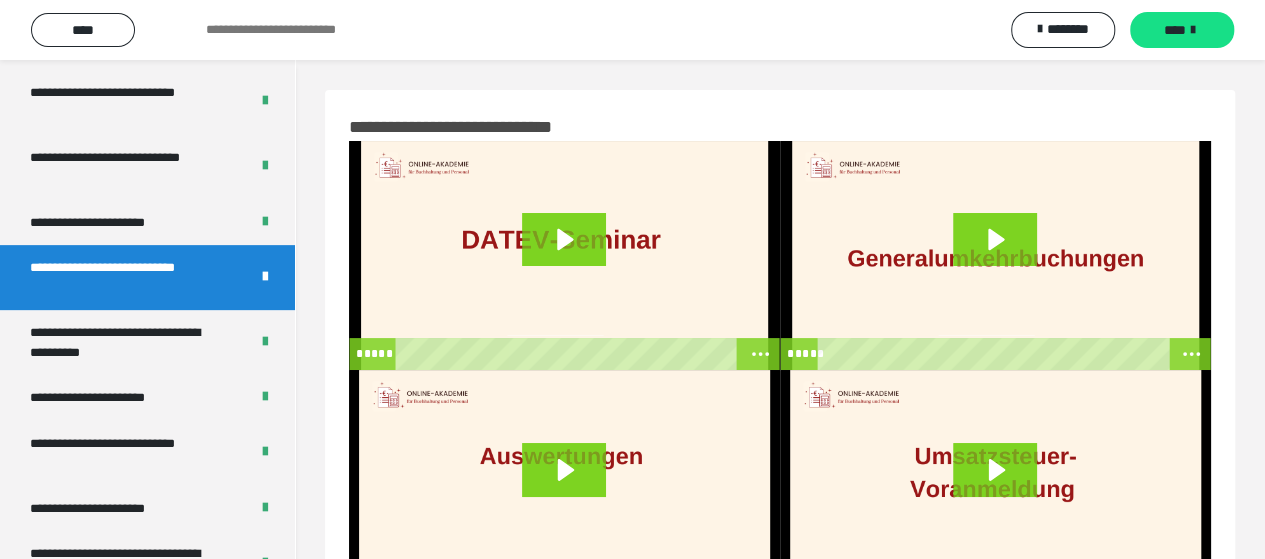 scroll, scrollTop: 96, scrollLeft: 0, axis: vertical 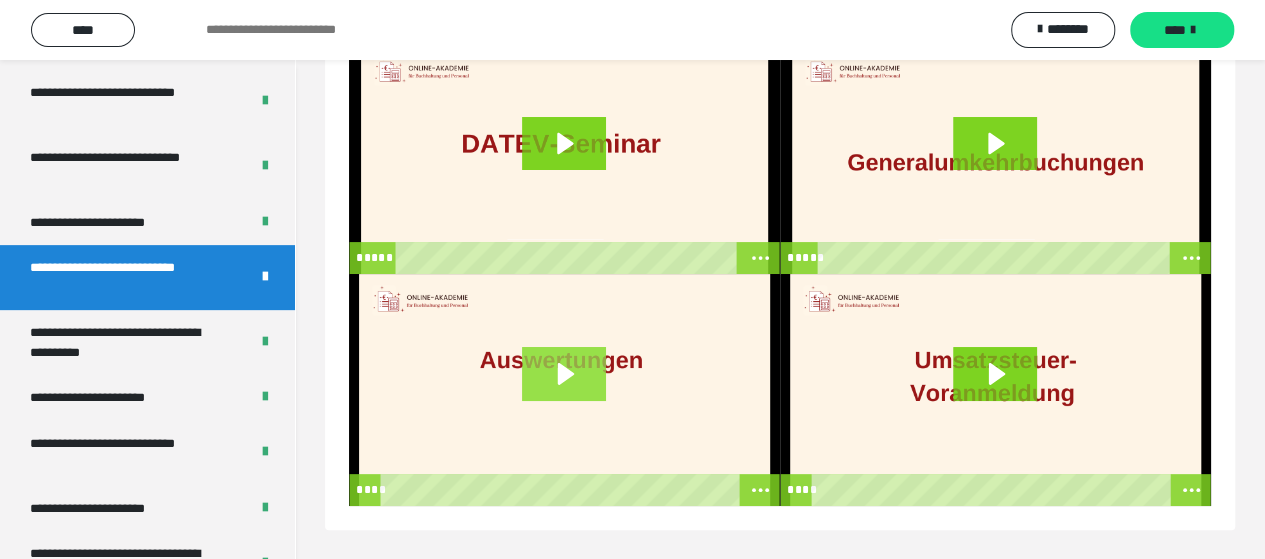 click 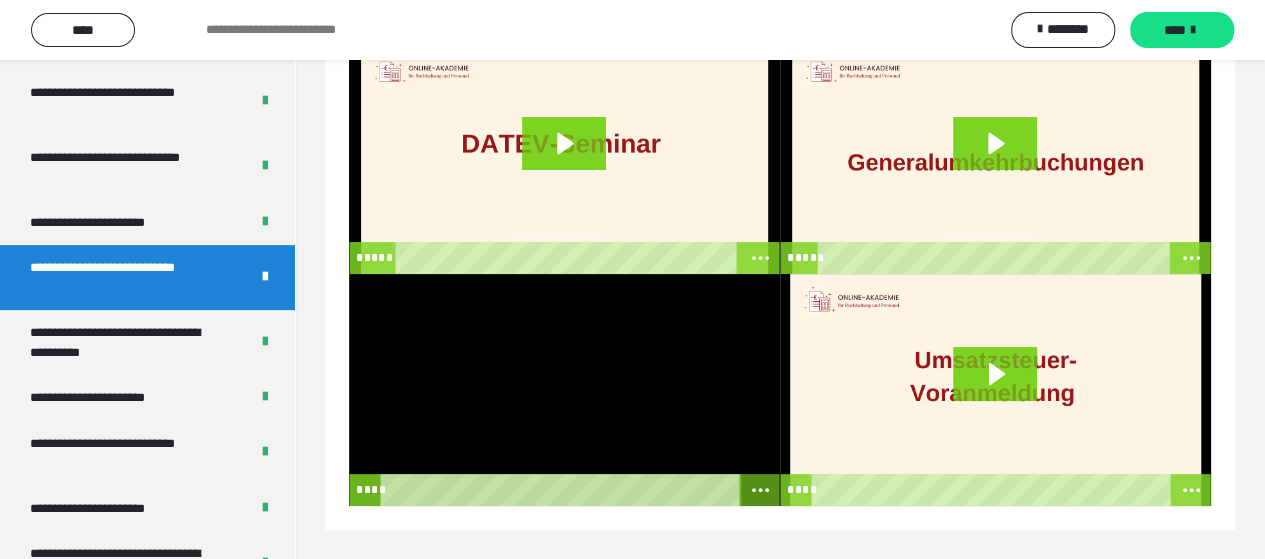 click 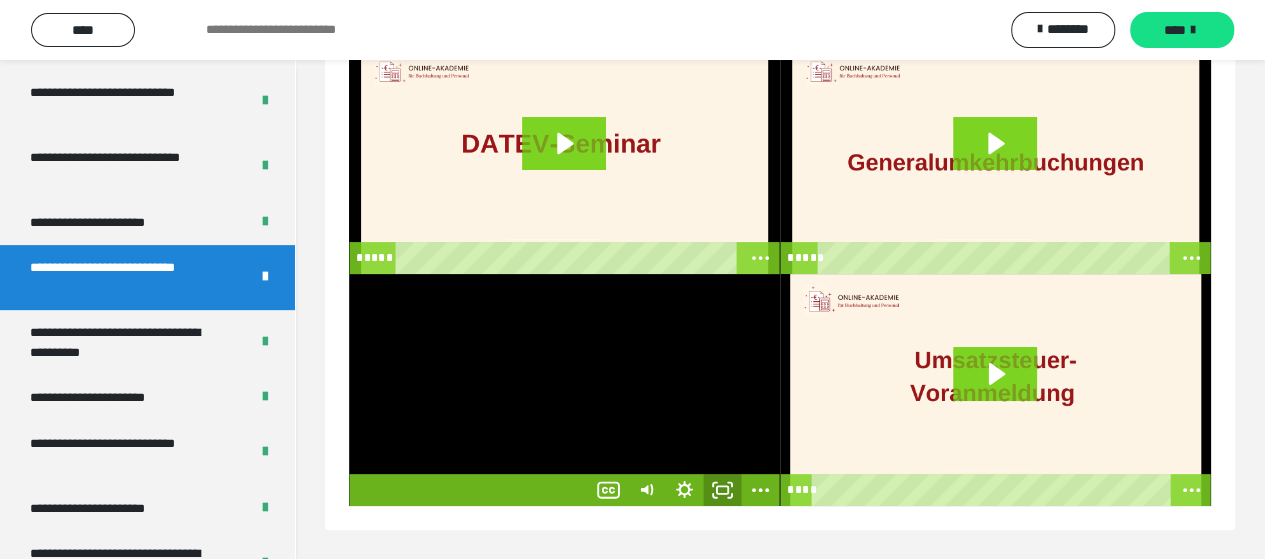 click 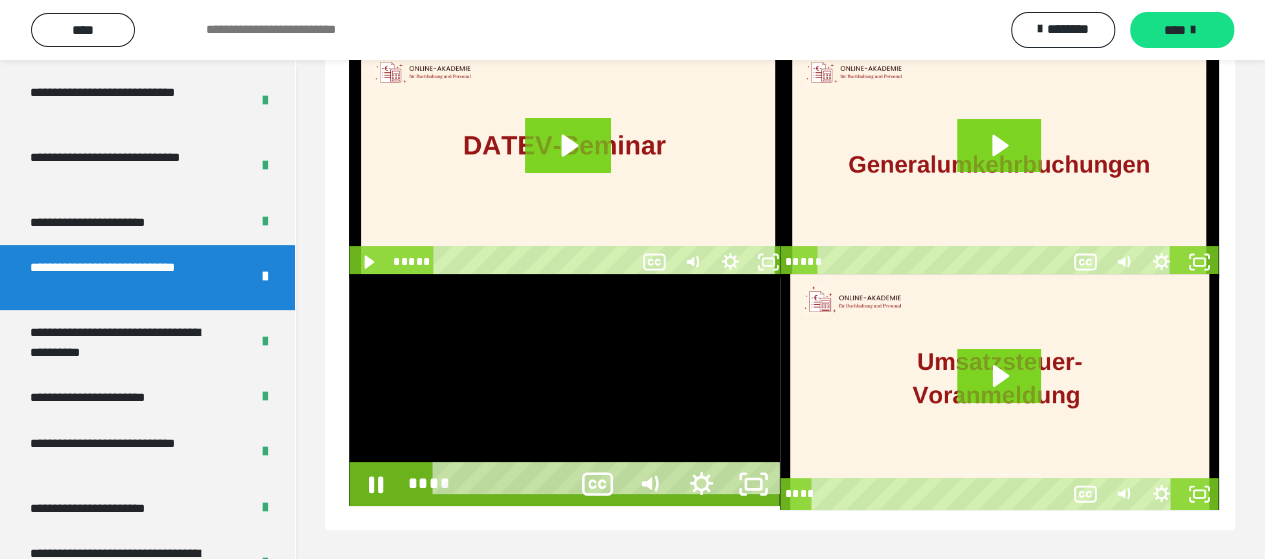 scroll, scrollTop: 60, scrollLeft: 0, axis: vertical 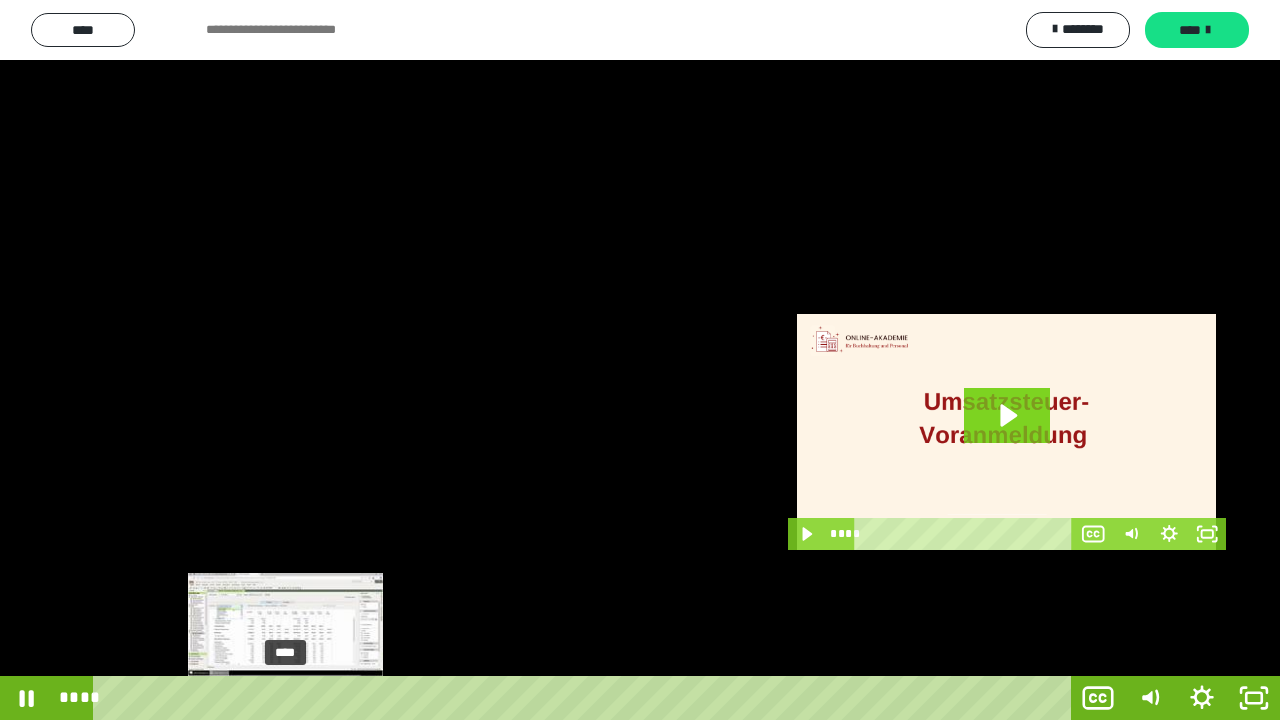 click on "****" at bounding box center (586, 698) 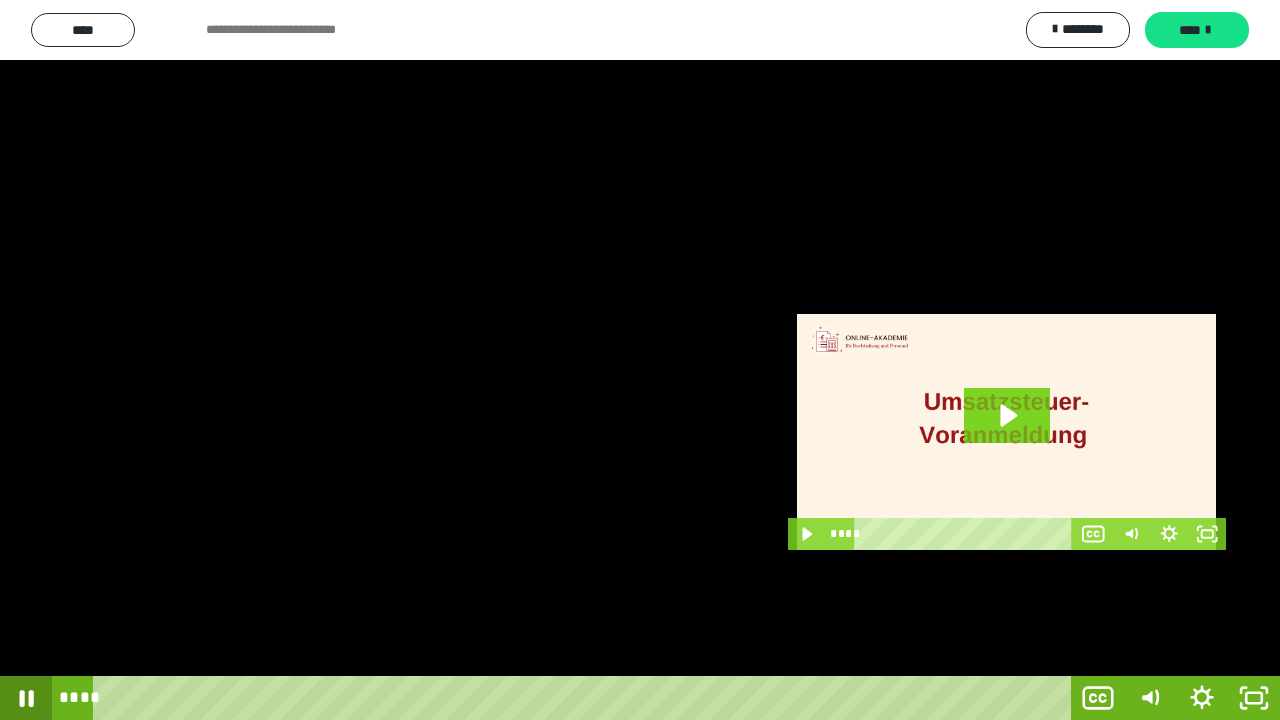 click 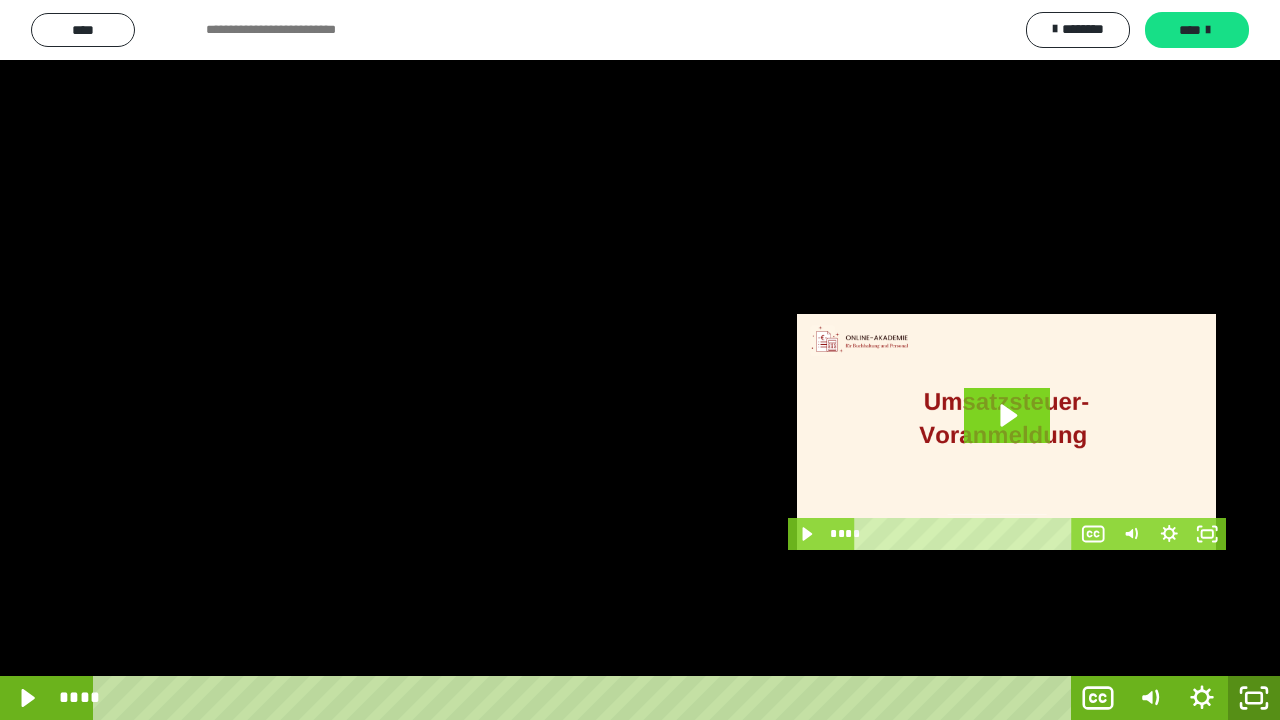 click 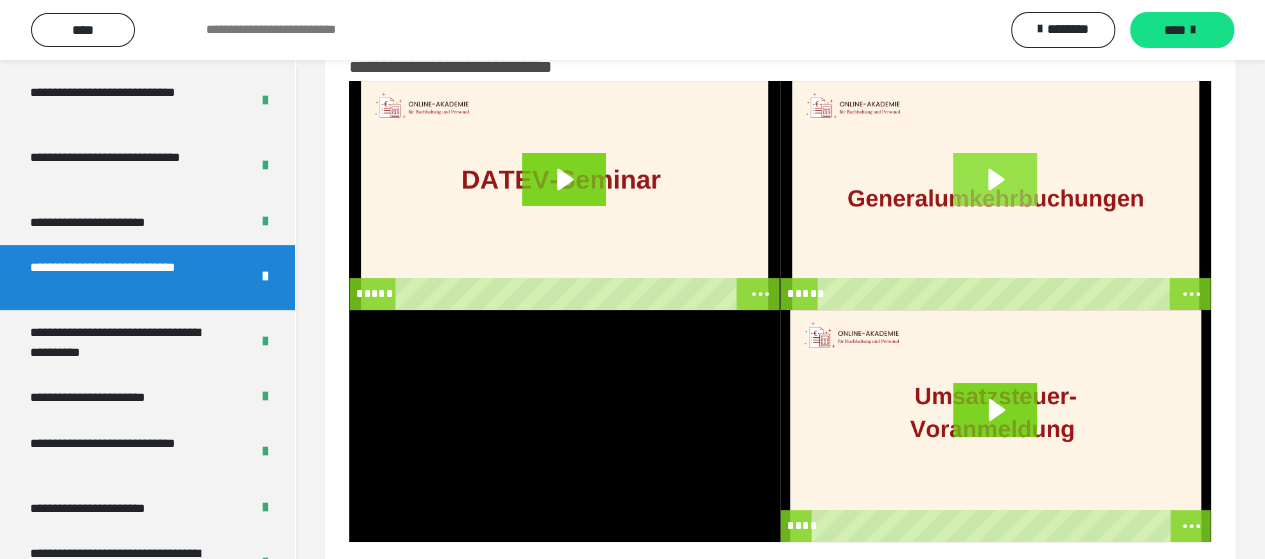 click 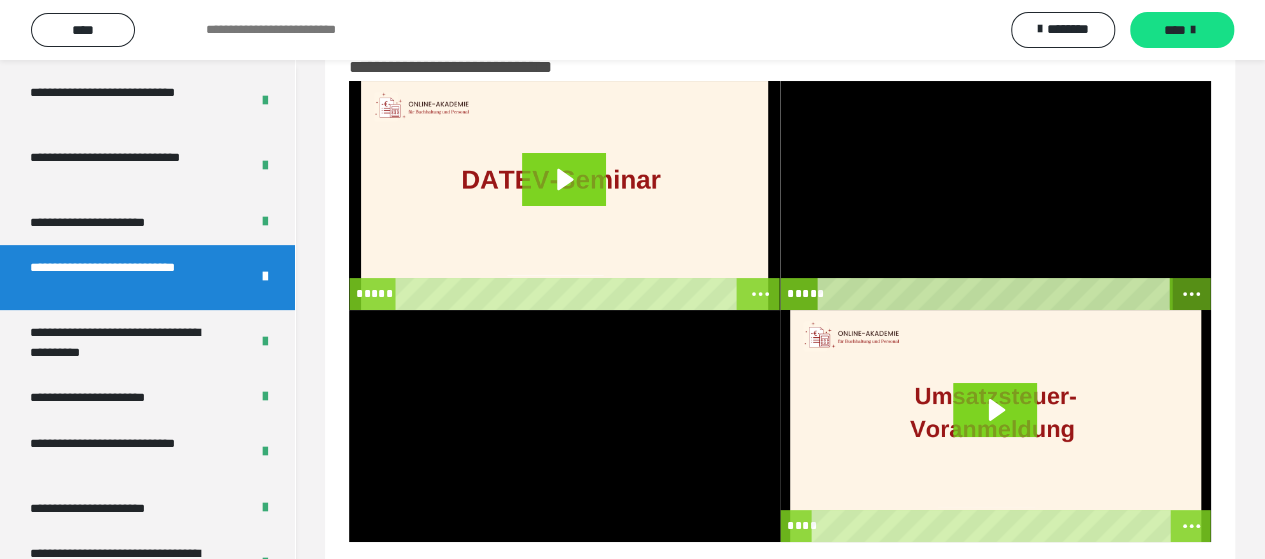click 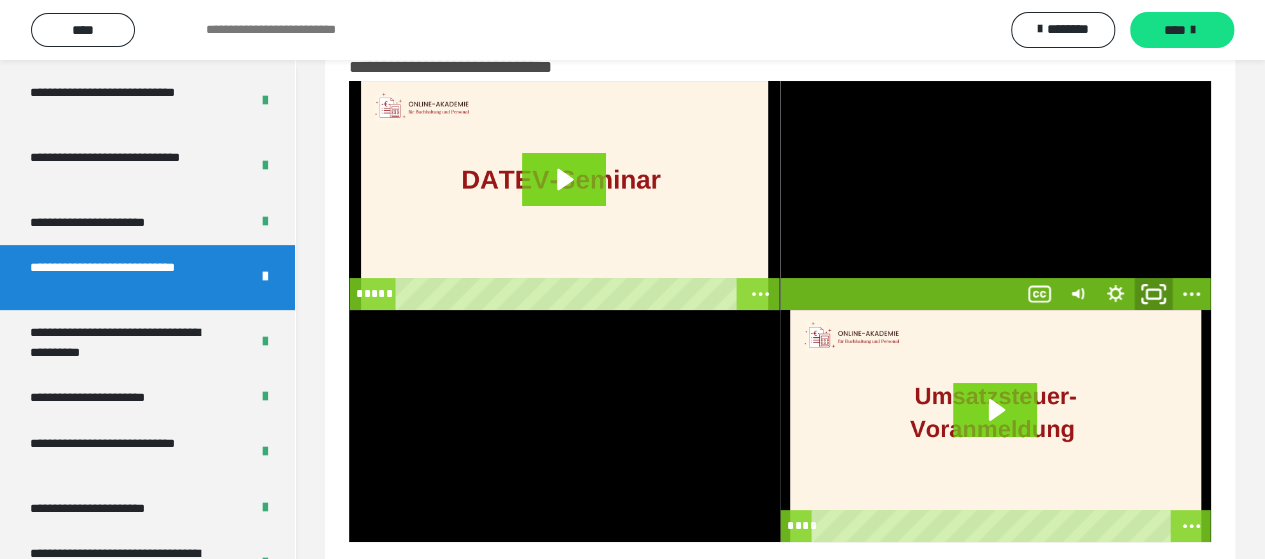 click 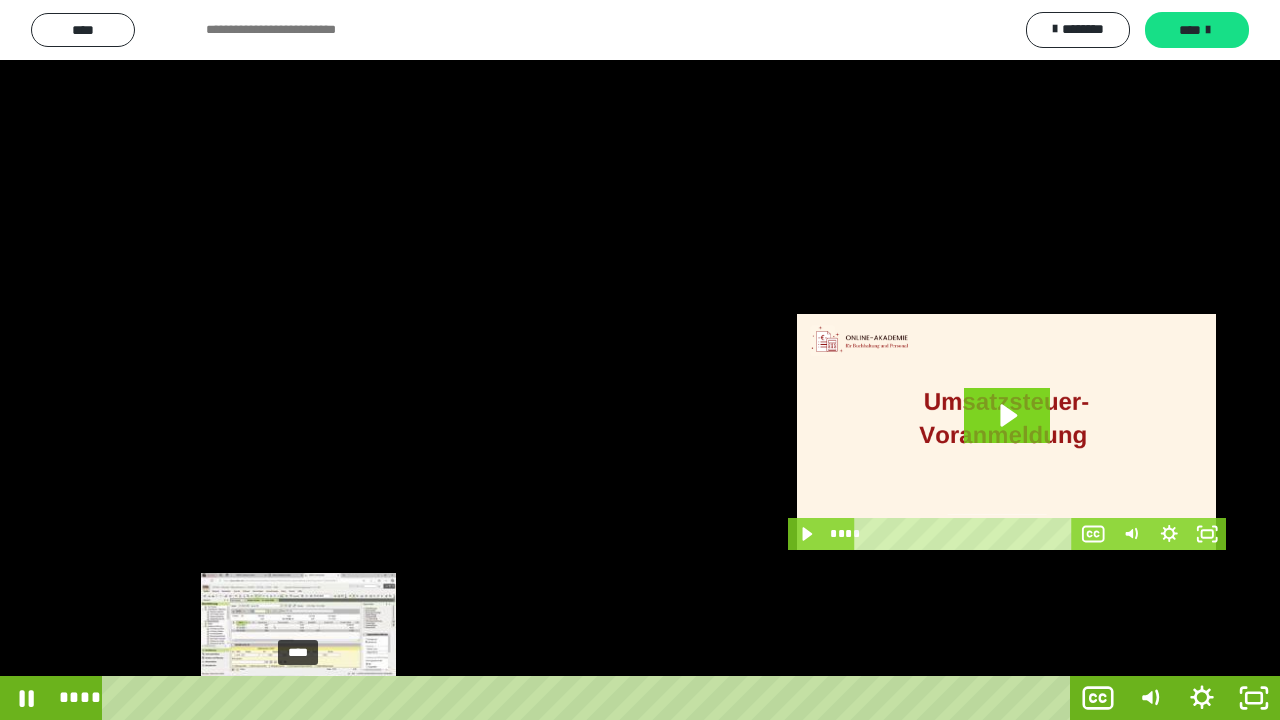 click on "****" at bounding box center (590, 698) 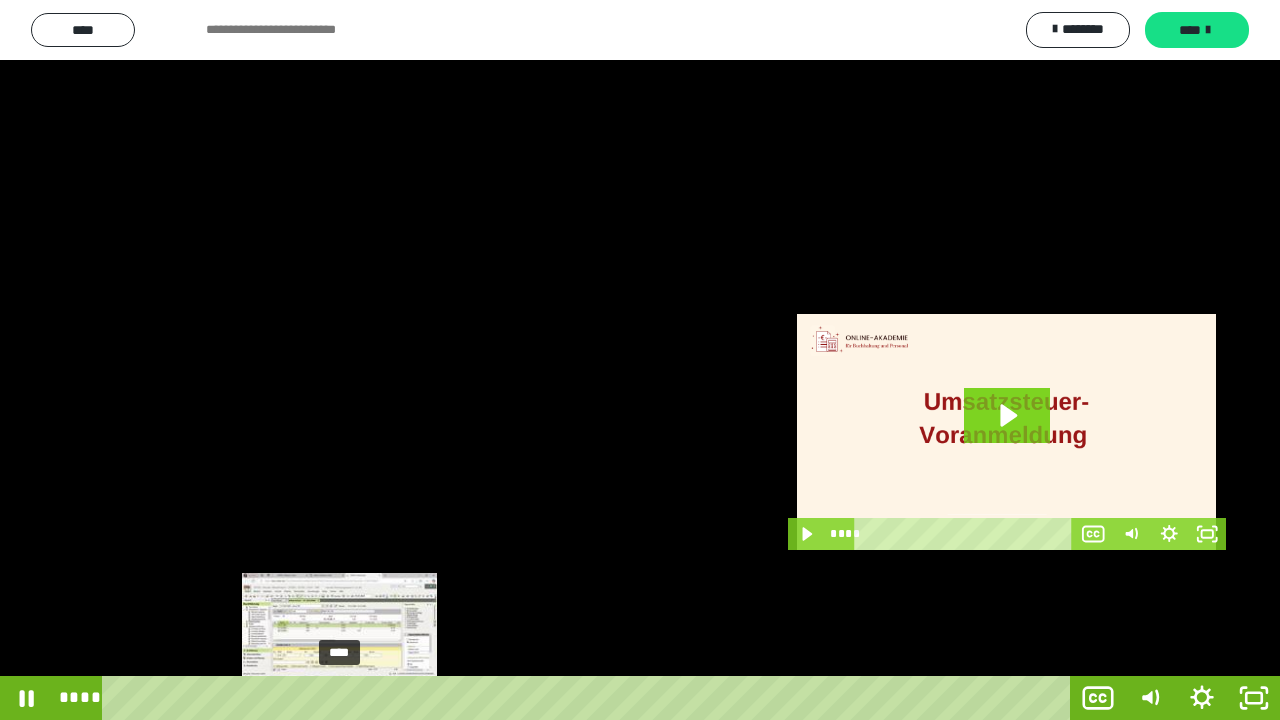 click on "****" at bounding box center [590, 698] 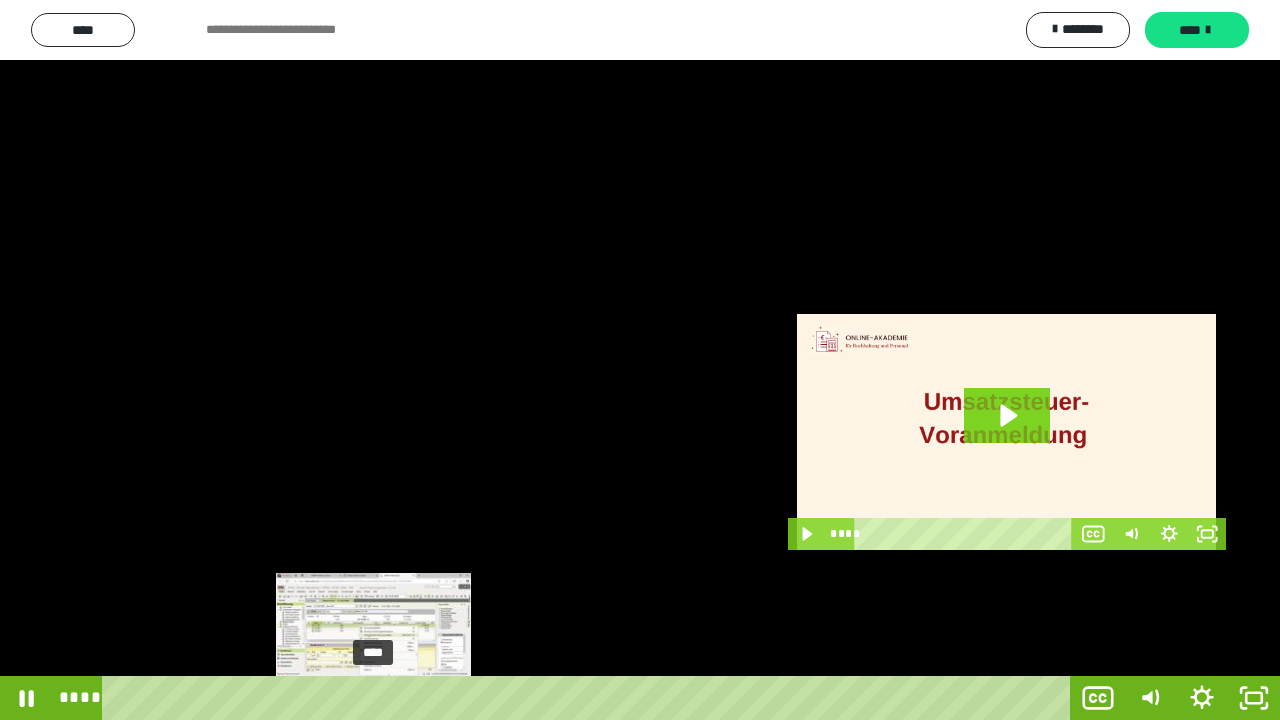 click on "****" at bounding box center [590, 698] 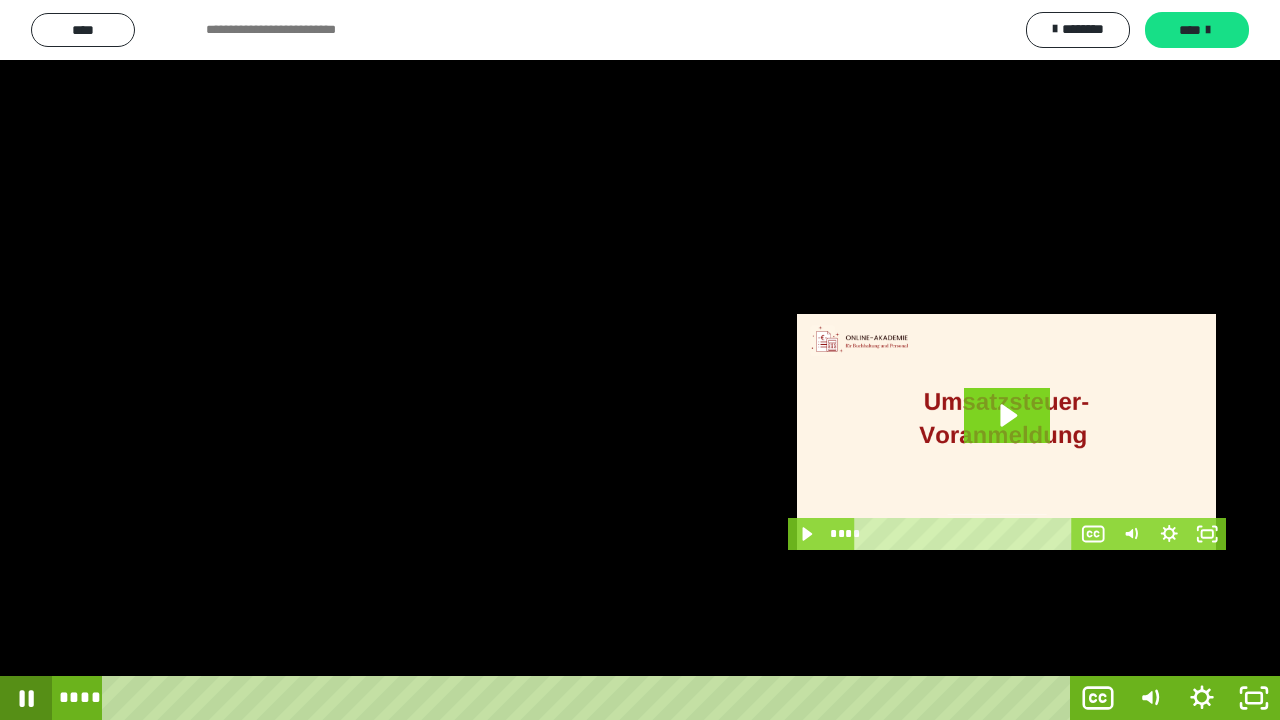 click 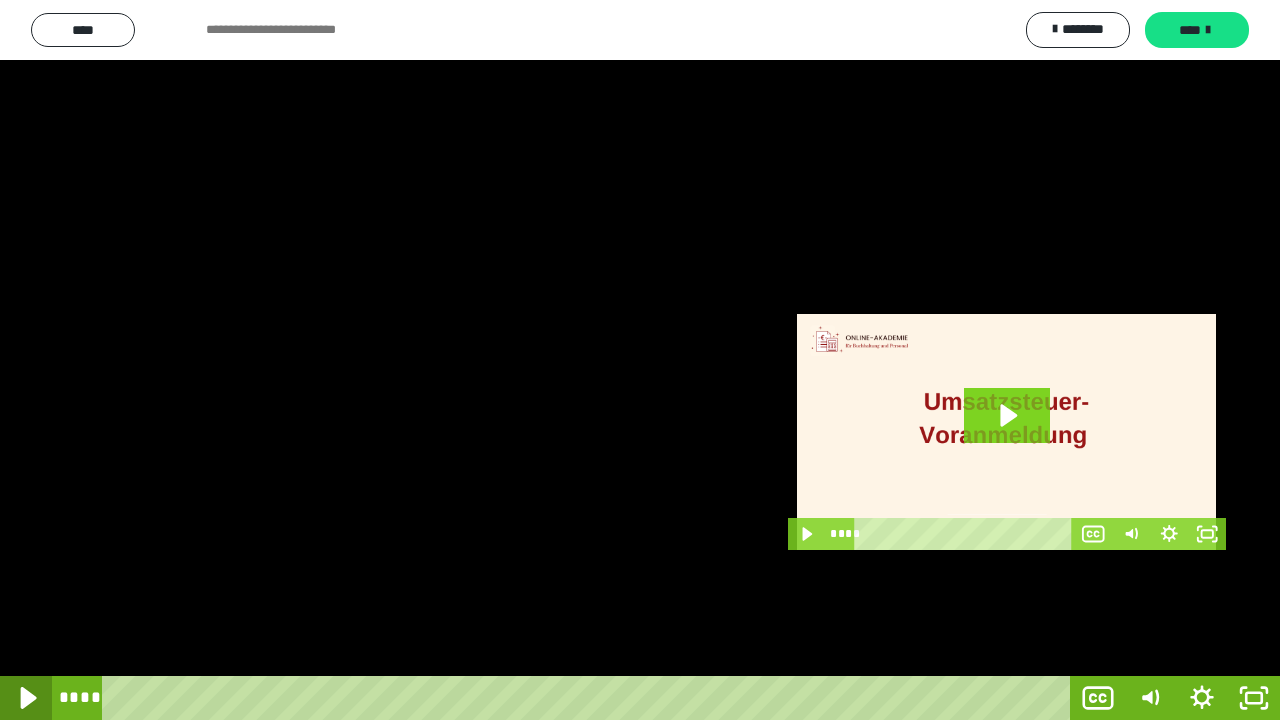 click 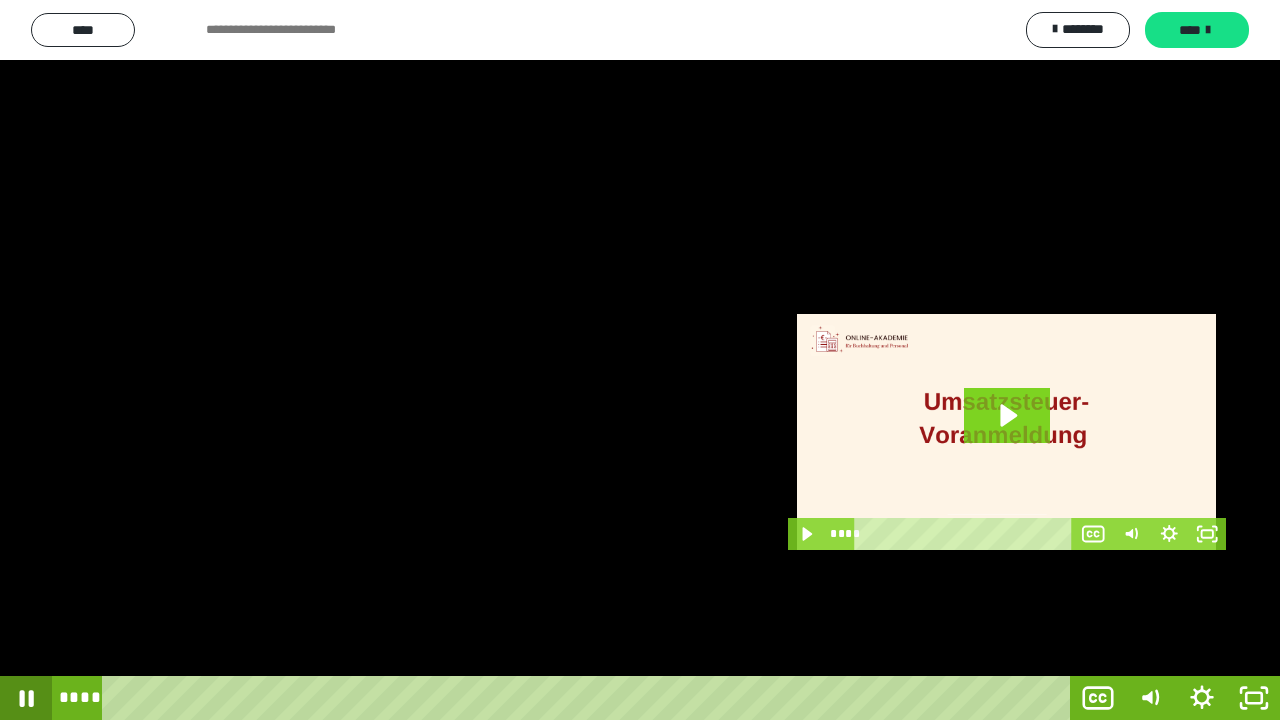 drag, startPoint x: 26, startPoint y: 690, endPoint x: 212, endPoint y: 669, distance: 187.18173 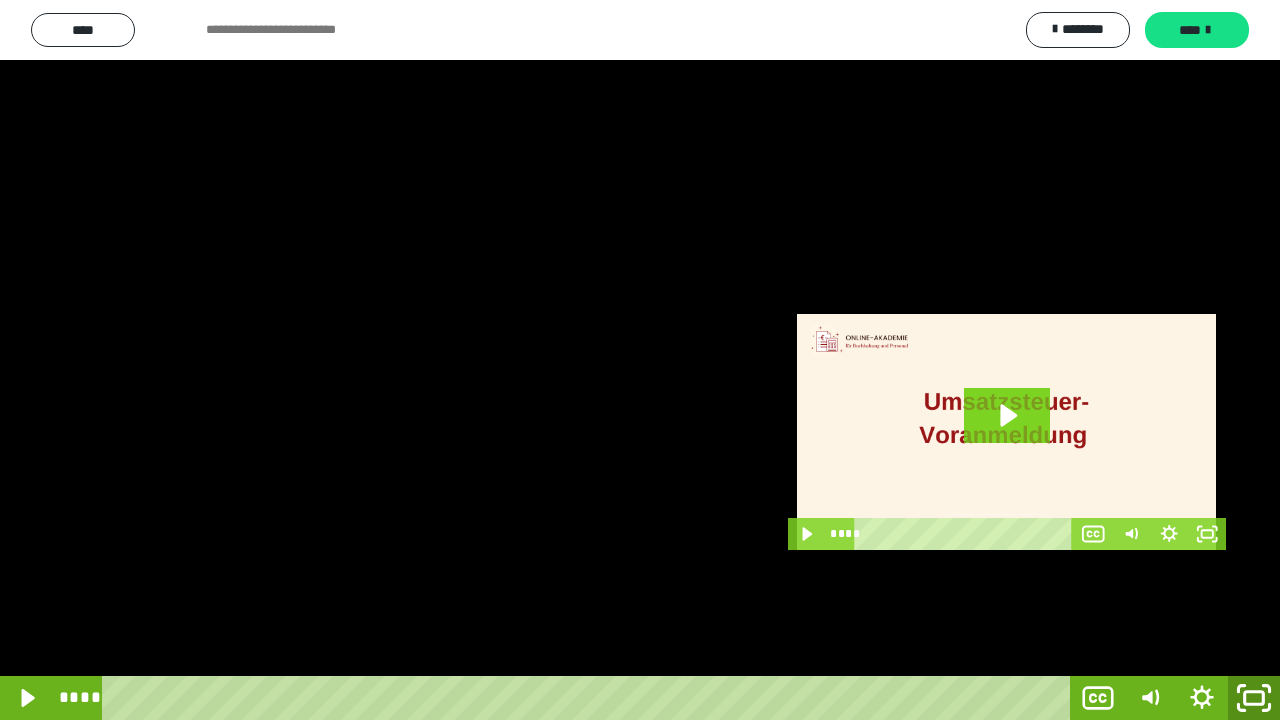 click 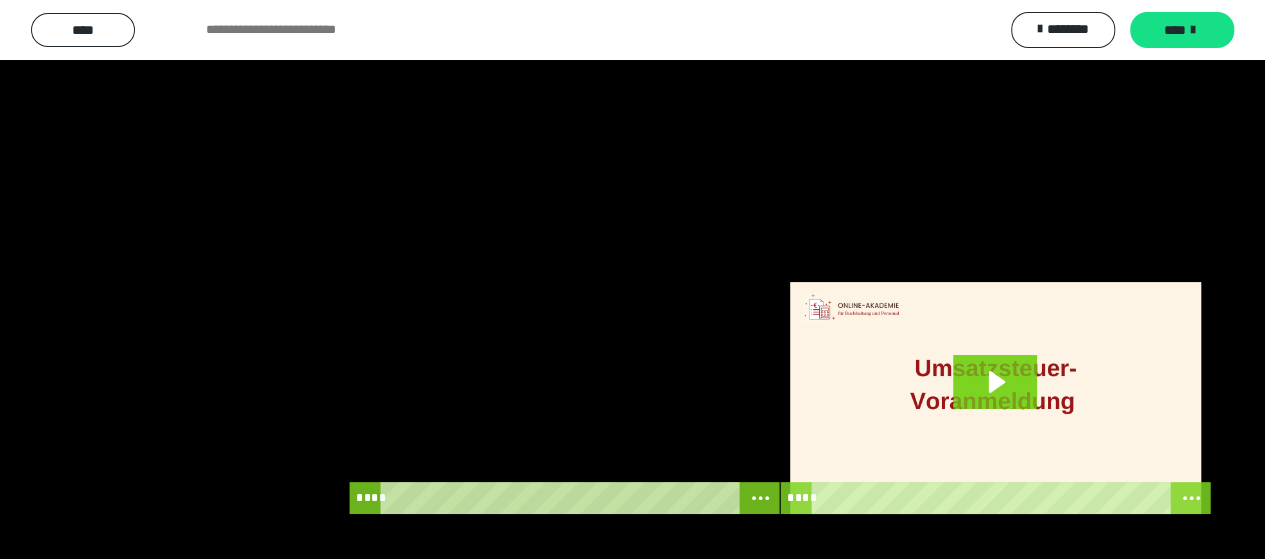 scroll, scrollTop: 96, scrollLeft: 0, axis: vertical 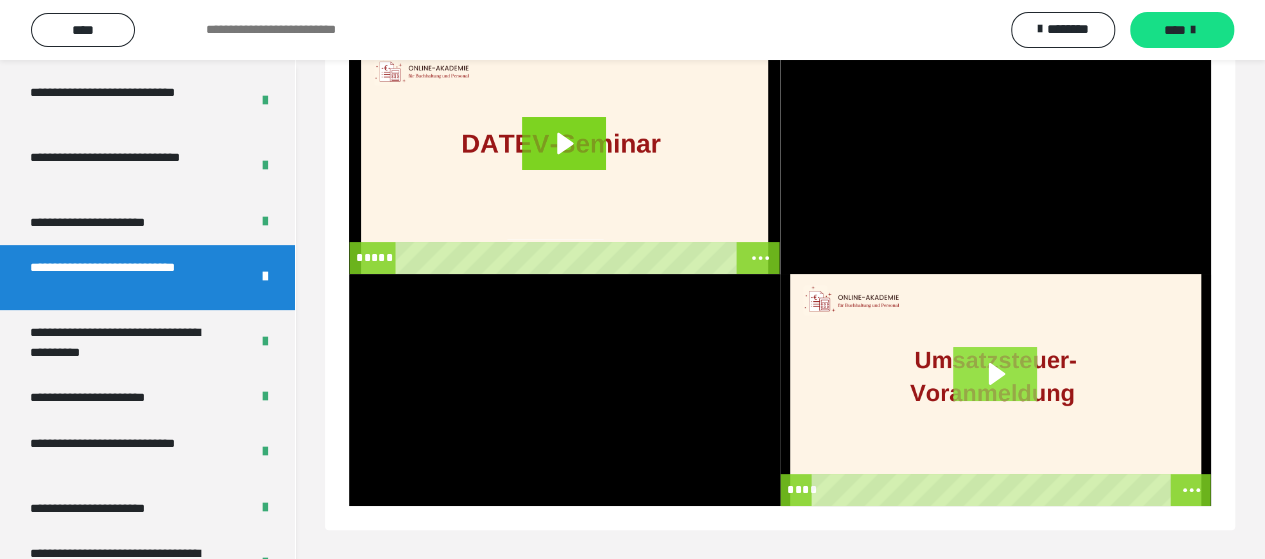 click 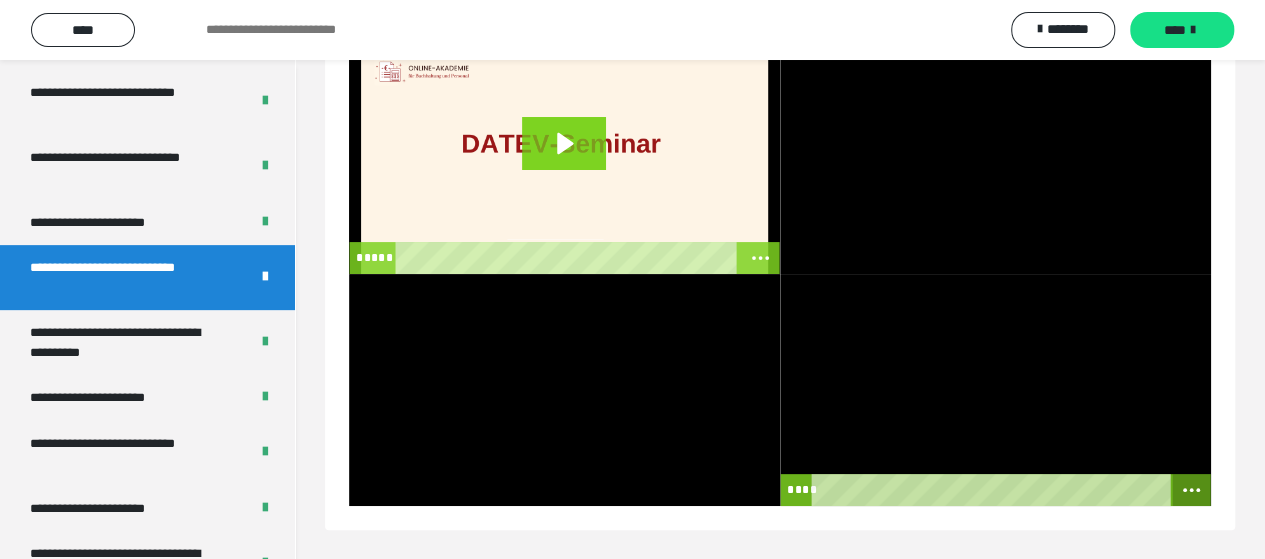 click 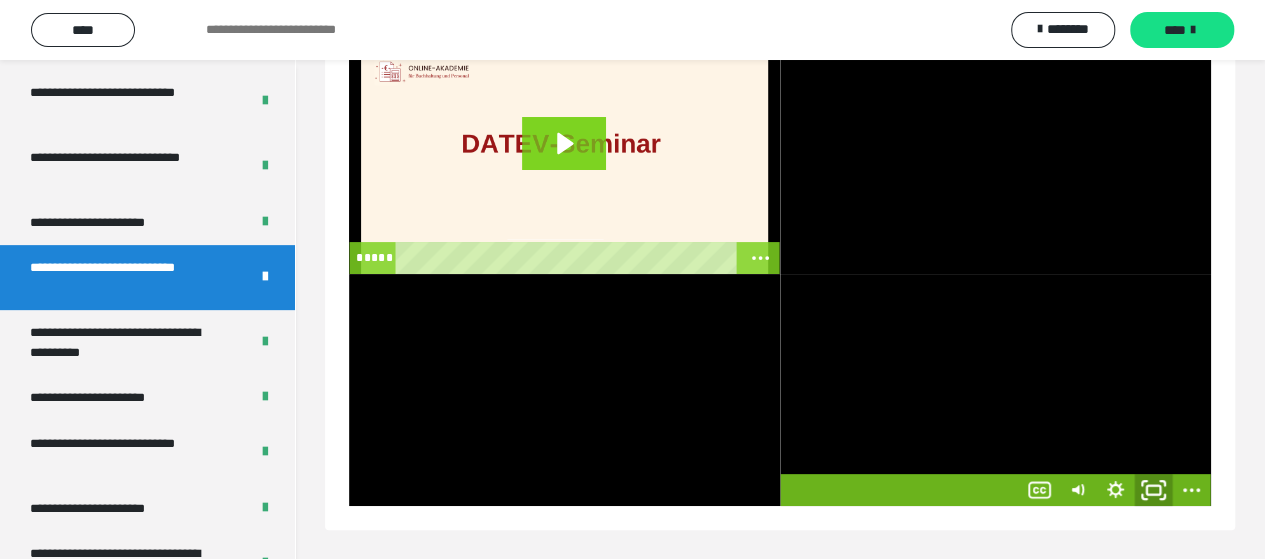 click 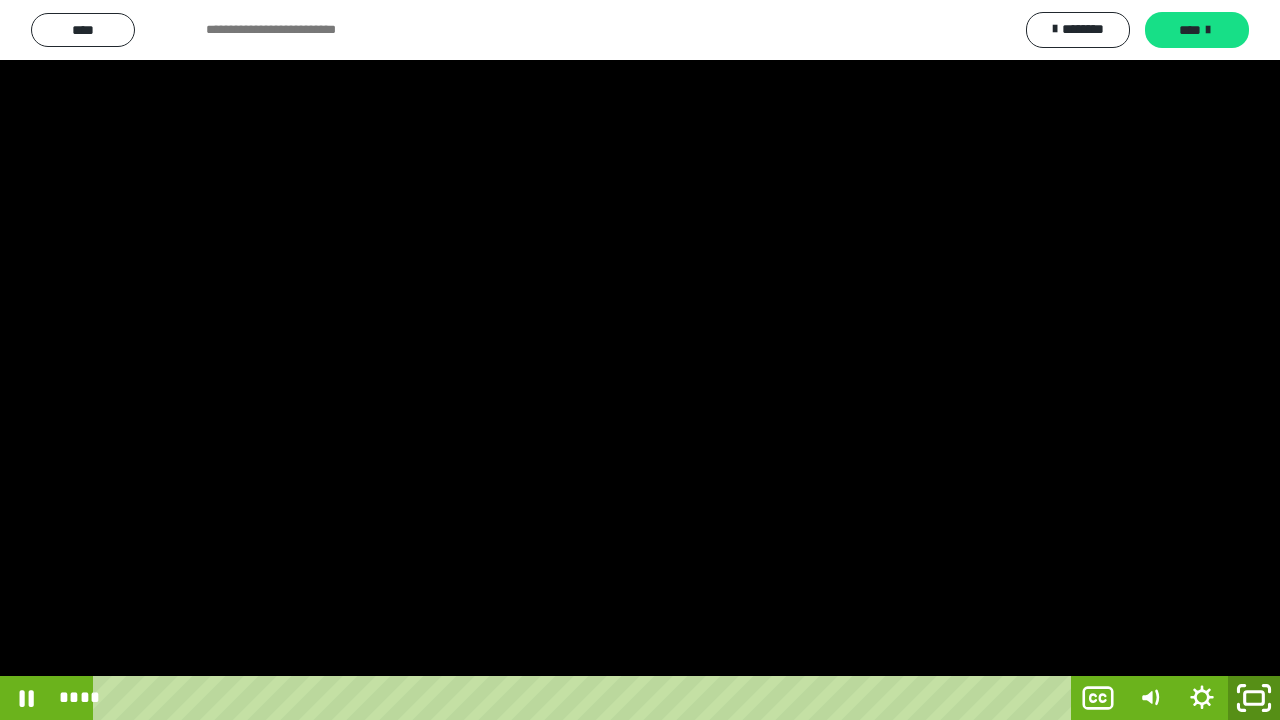 click 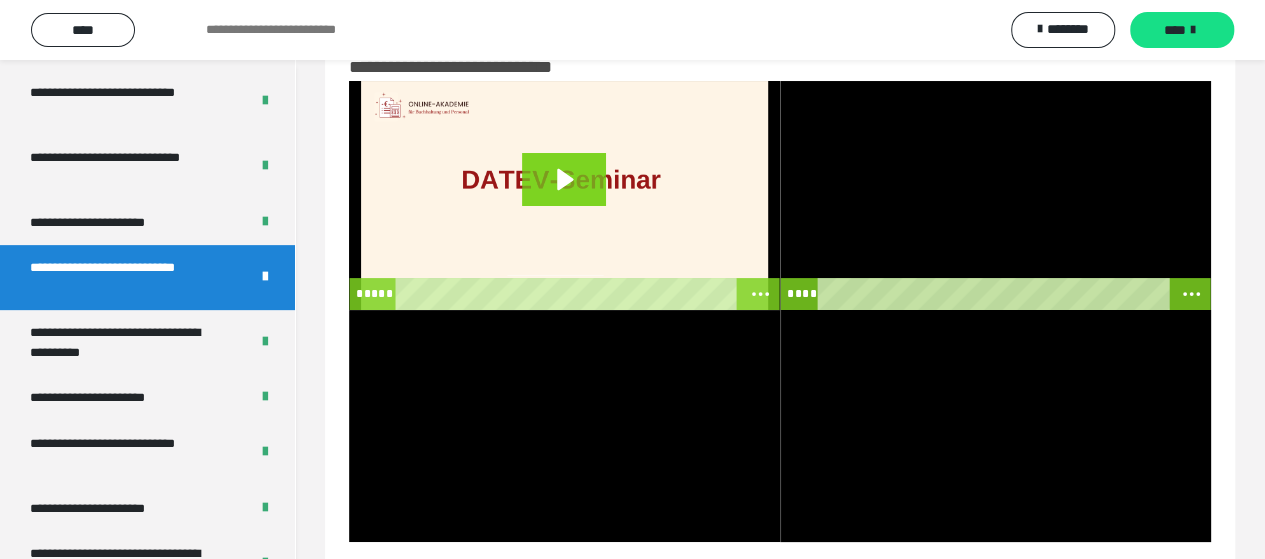 click at bounding box center (995, 195) 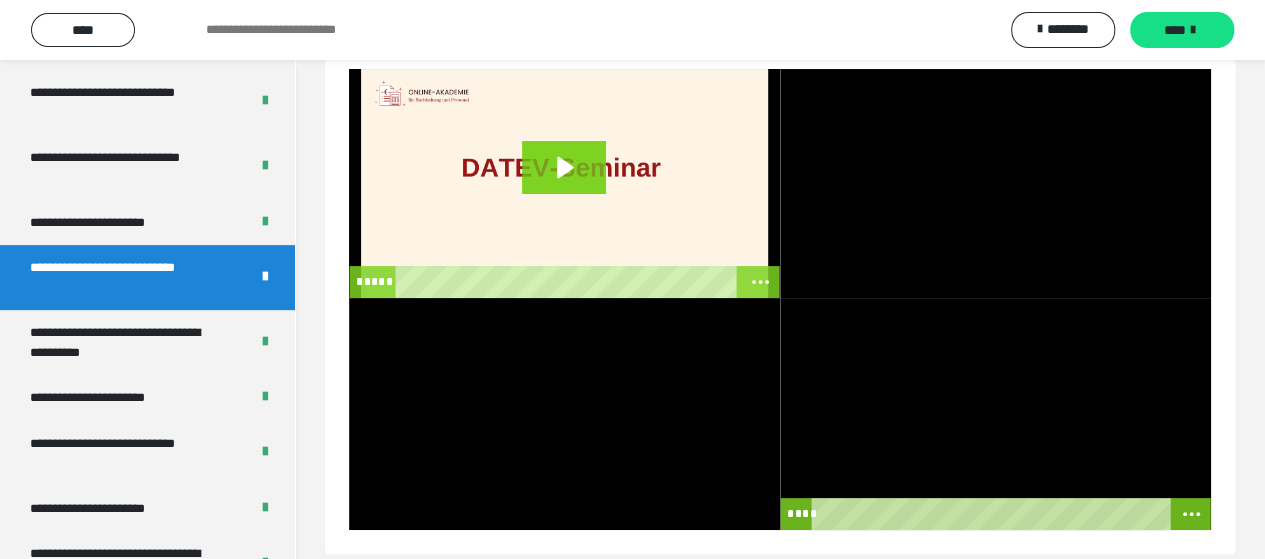 scroll, scrollTop: 96, scrollLeft: 0, axis: vertical 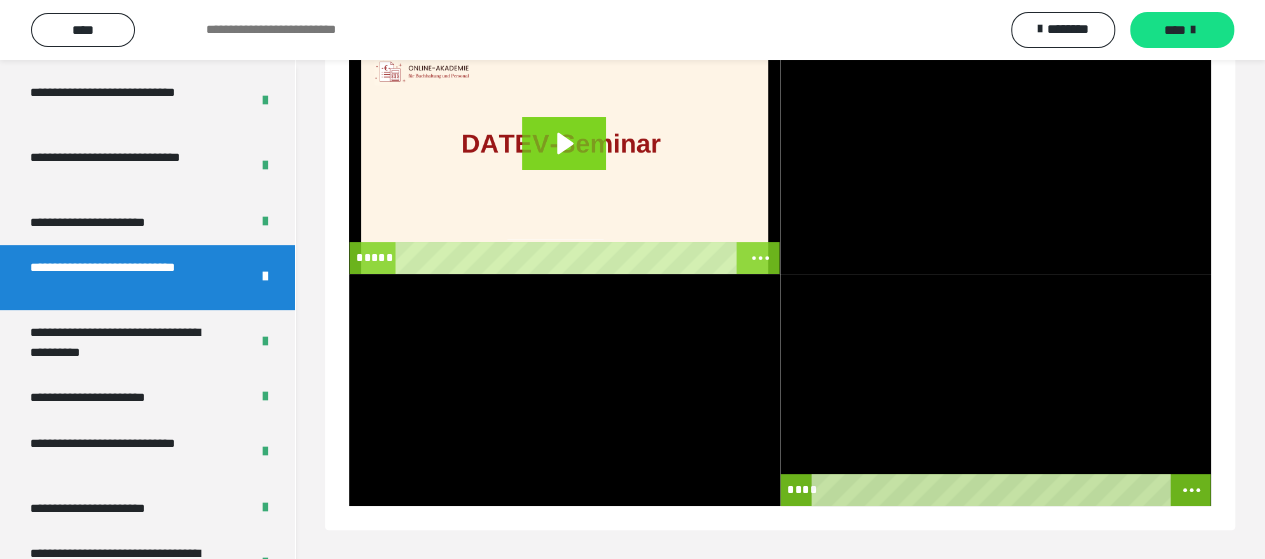 click at bounding box center (995, 390) 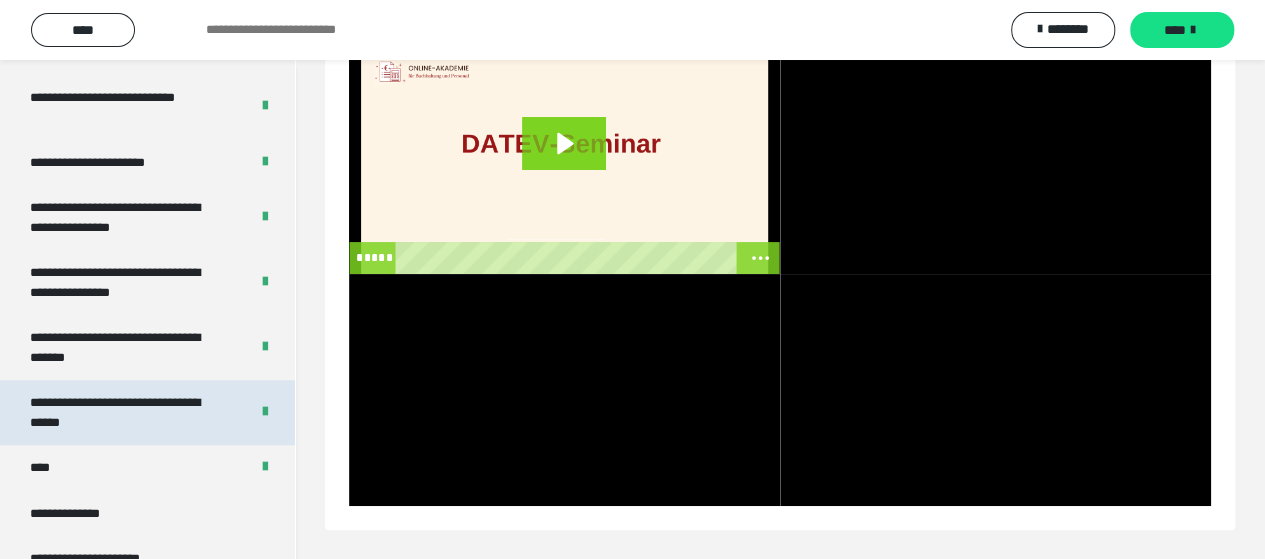 scroll, scrollTop: 4484, scrollLeft: 0, axis: vertical 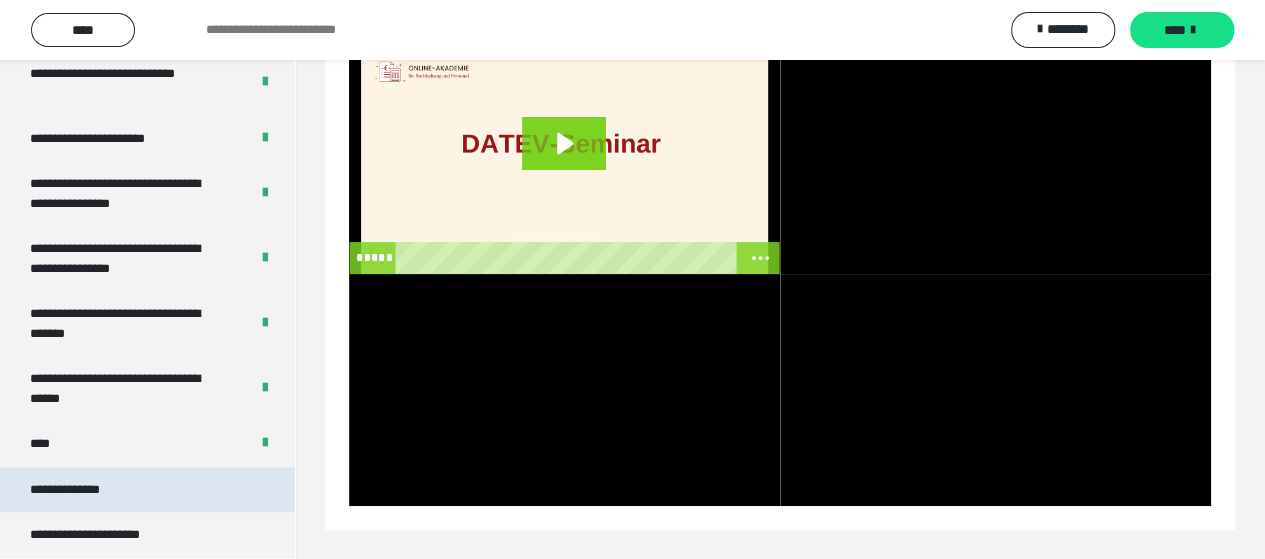 click on "**********" at bounding box center (82, 490) 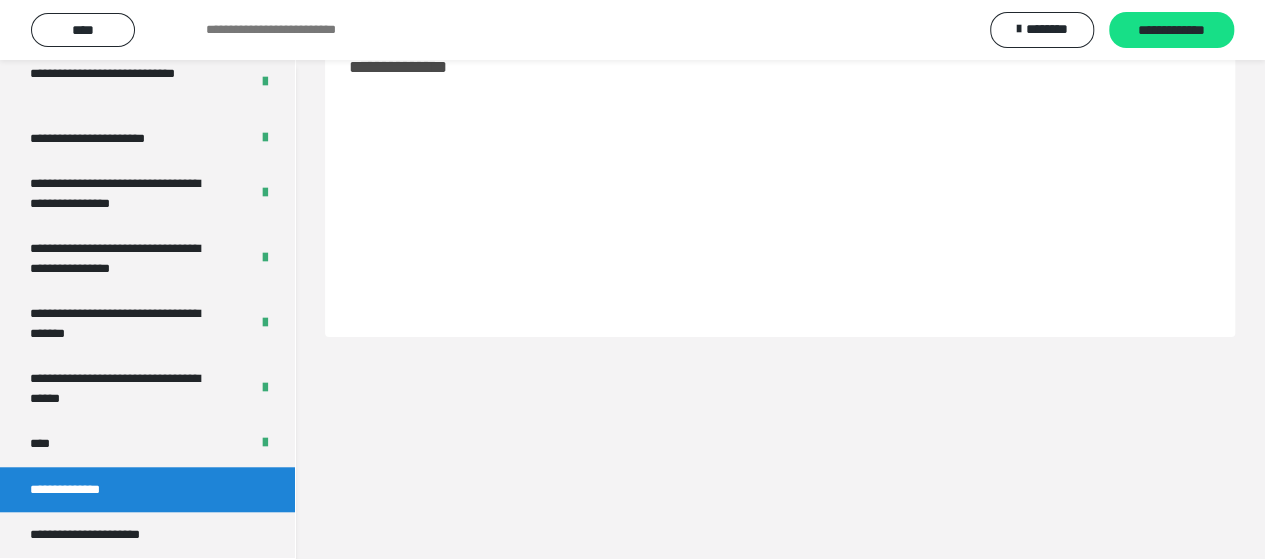 scroll, scrollTop: 60, scrollLeft: 0, axis: vertical 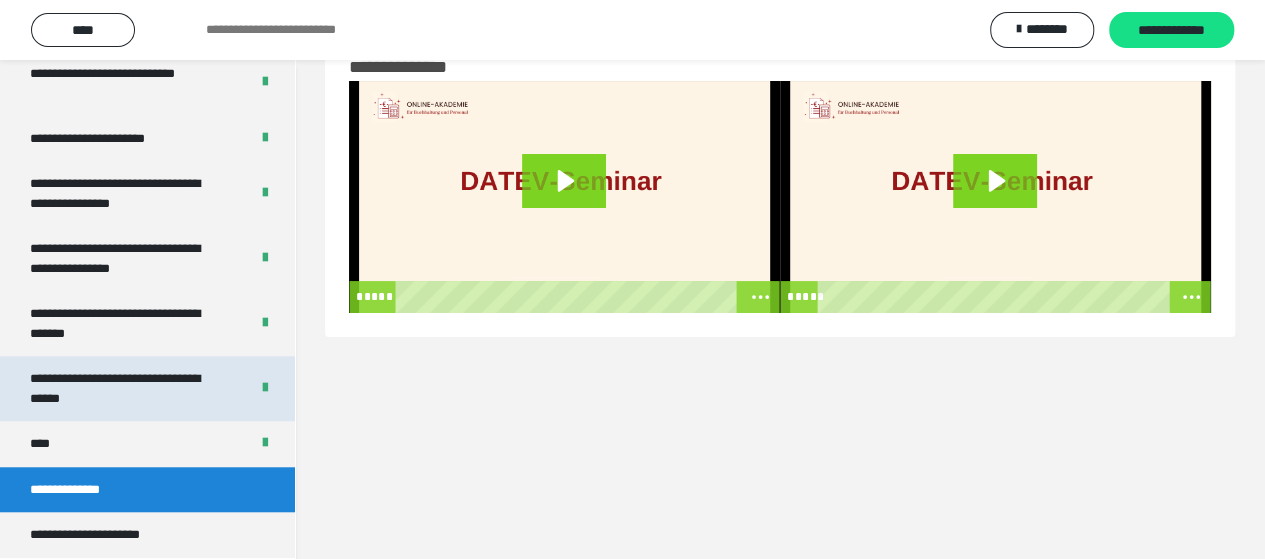 click on "**********" at bounding box center [124, 388] 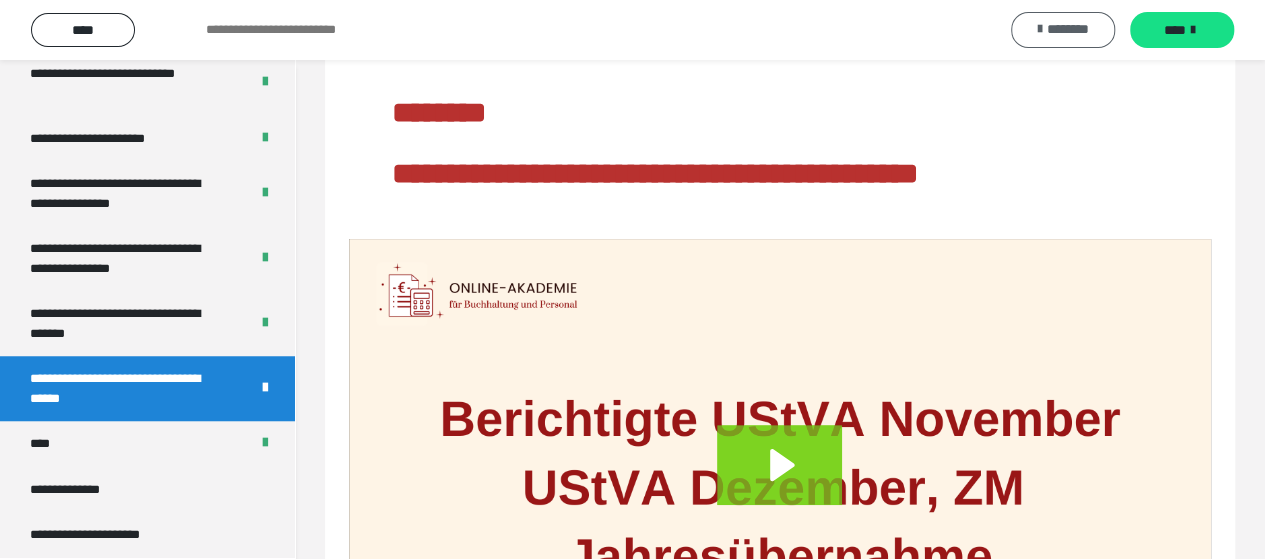 scroll, scrollTop: 0, scrollLeft: 0, axis: both 